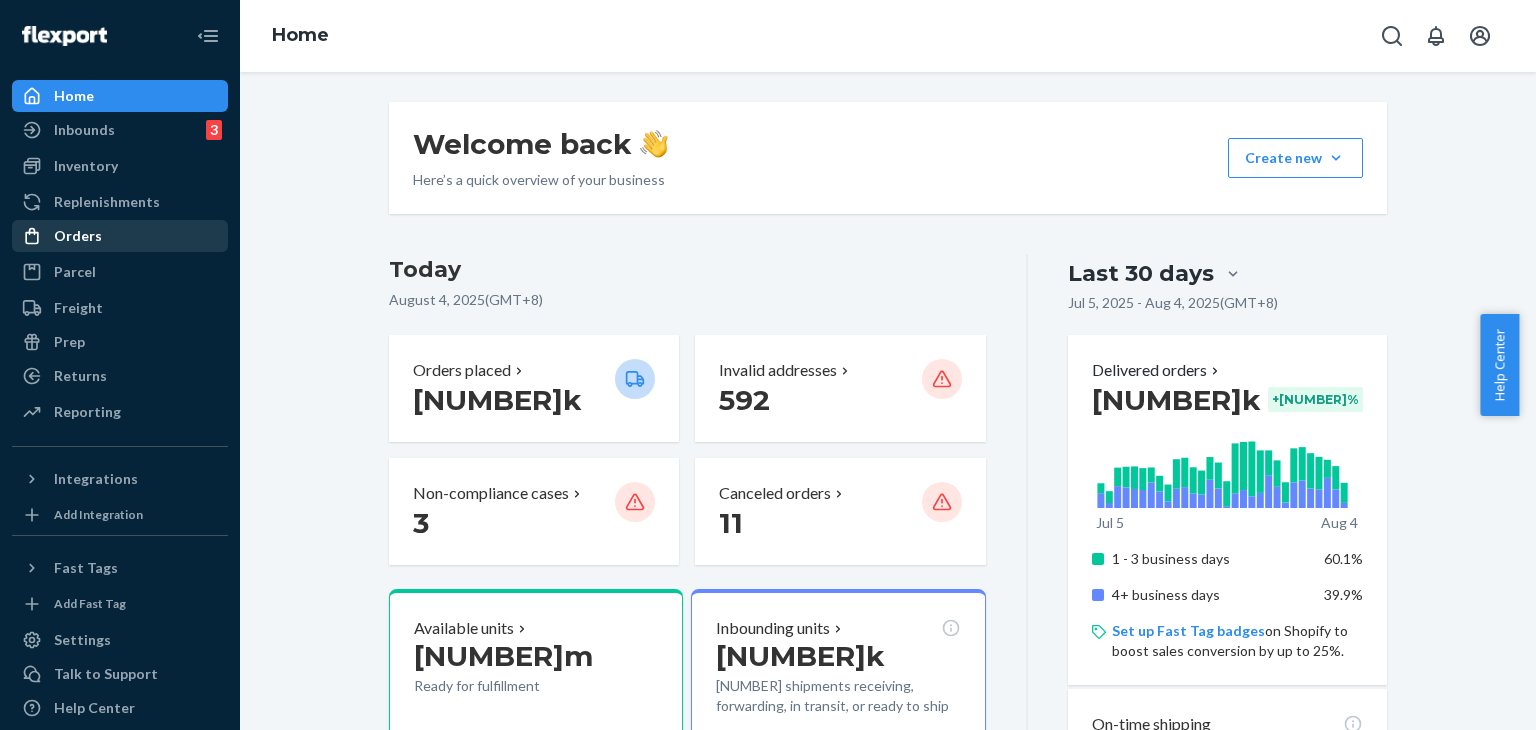 scroll, scrollTop: 0, scrollLeft: 0, axis: both 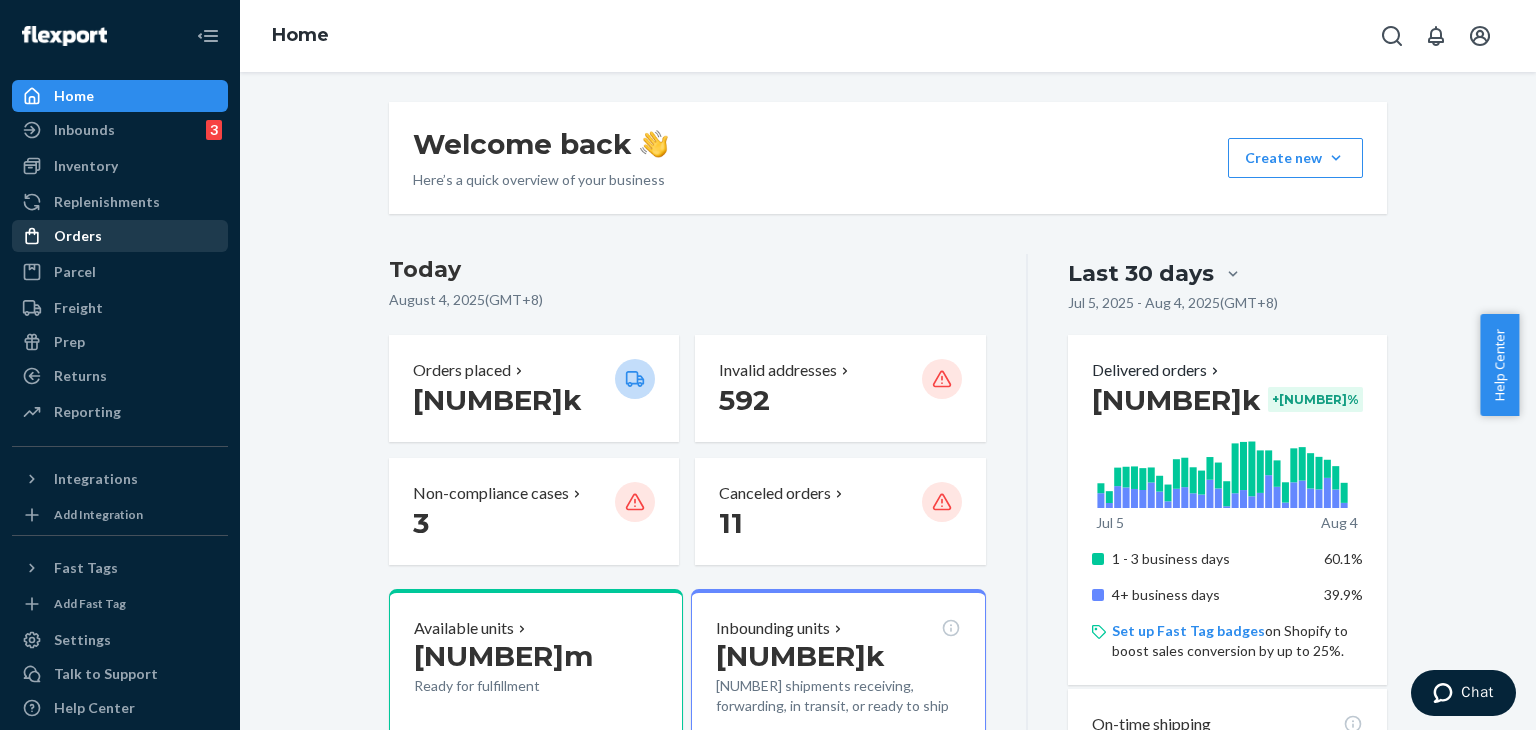 click on "Orders" at bounding box center [78, 236] 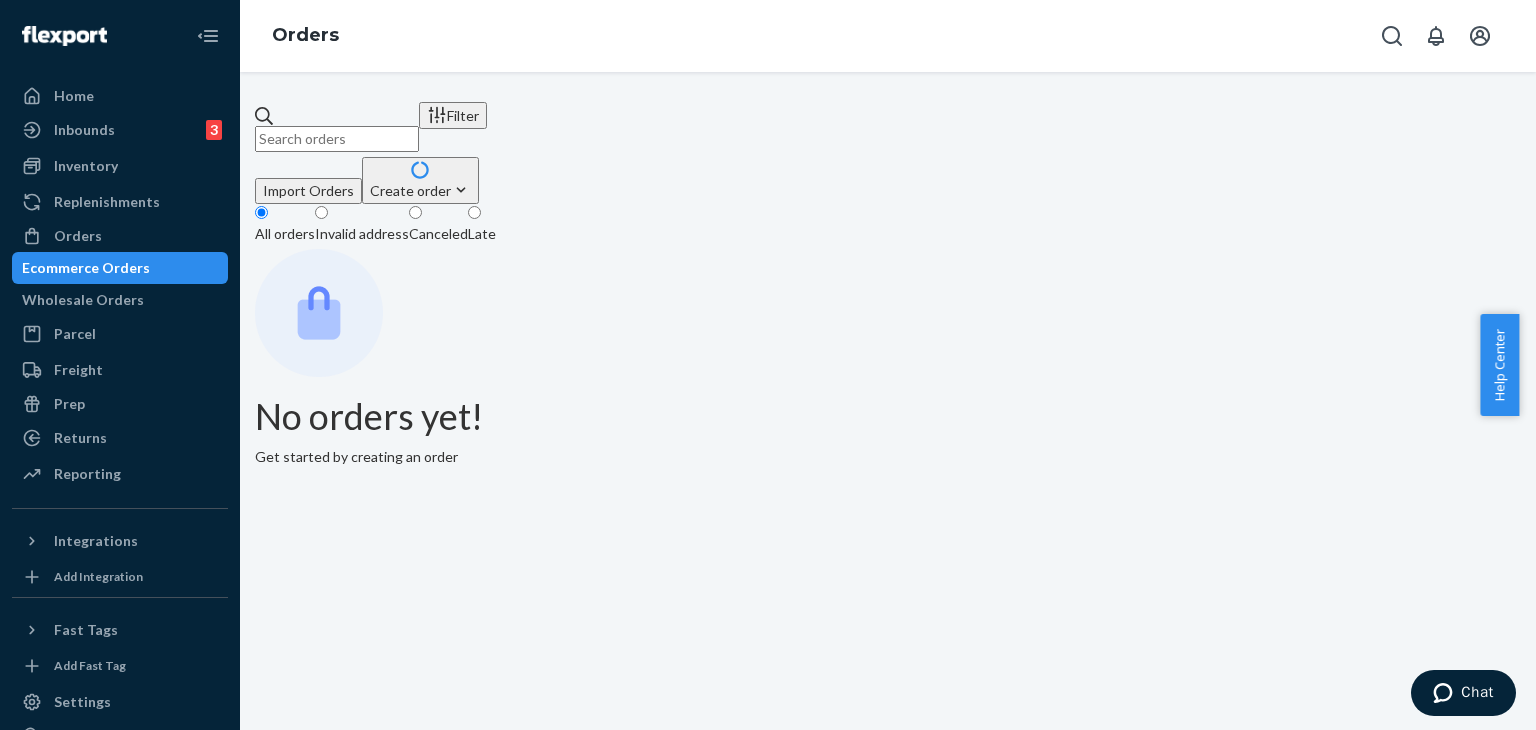 click at bounding box center [337, 139] 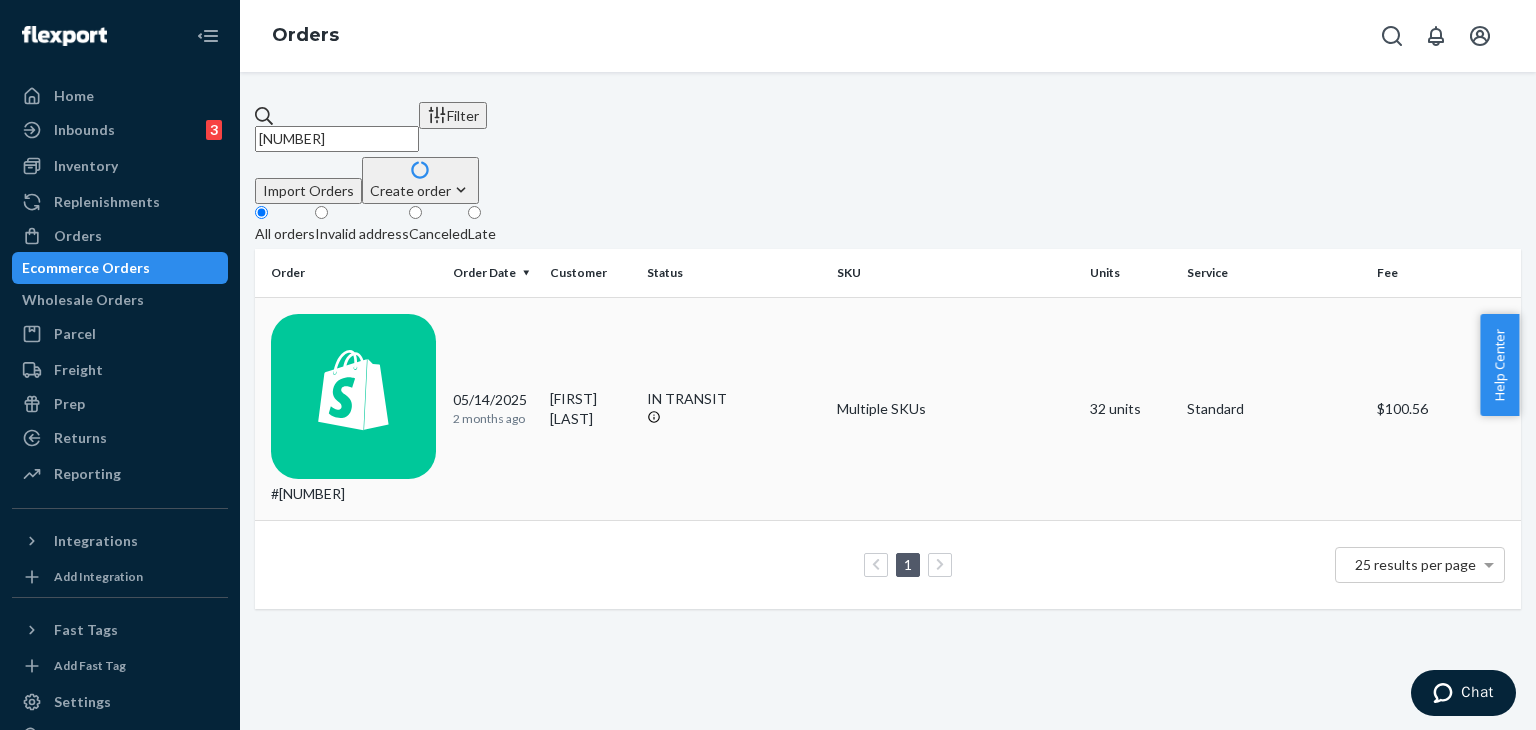 type on "[NUMBER]" 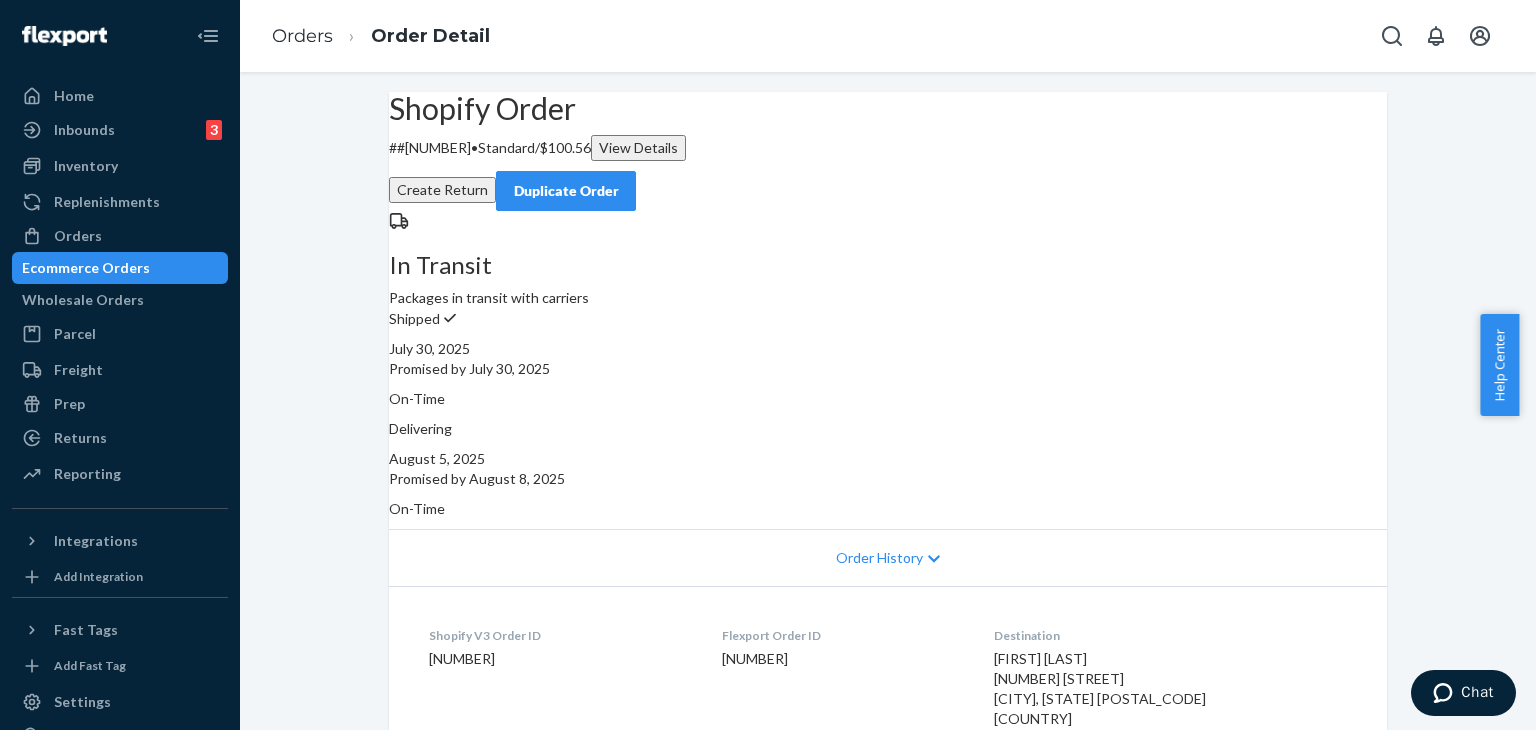 click on "Create Return" at bounding box center (442, 190) 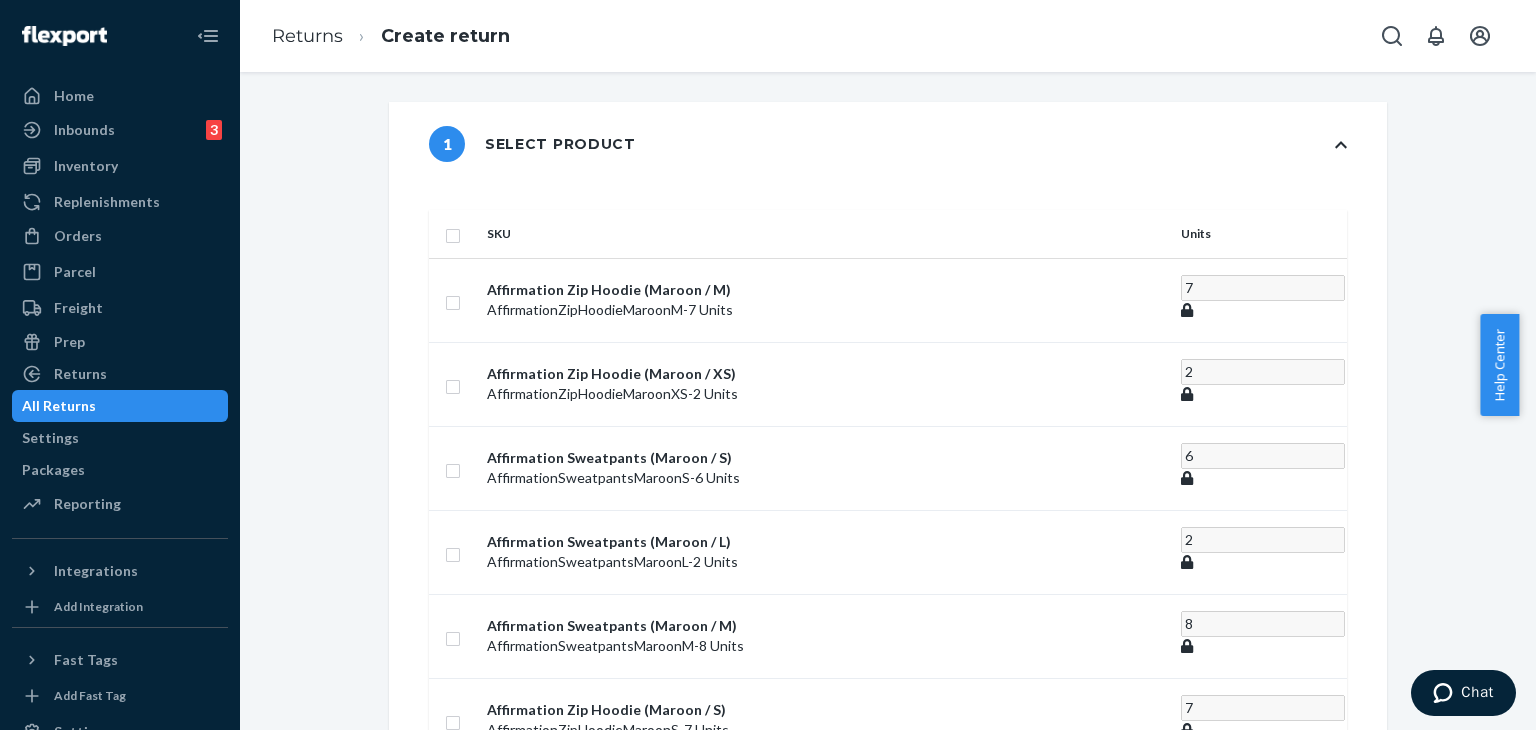click at bounding box center [454, 234] 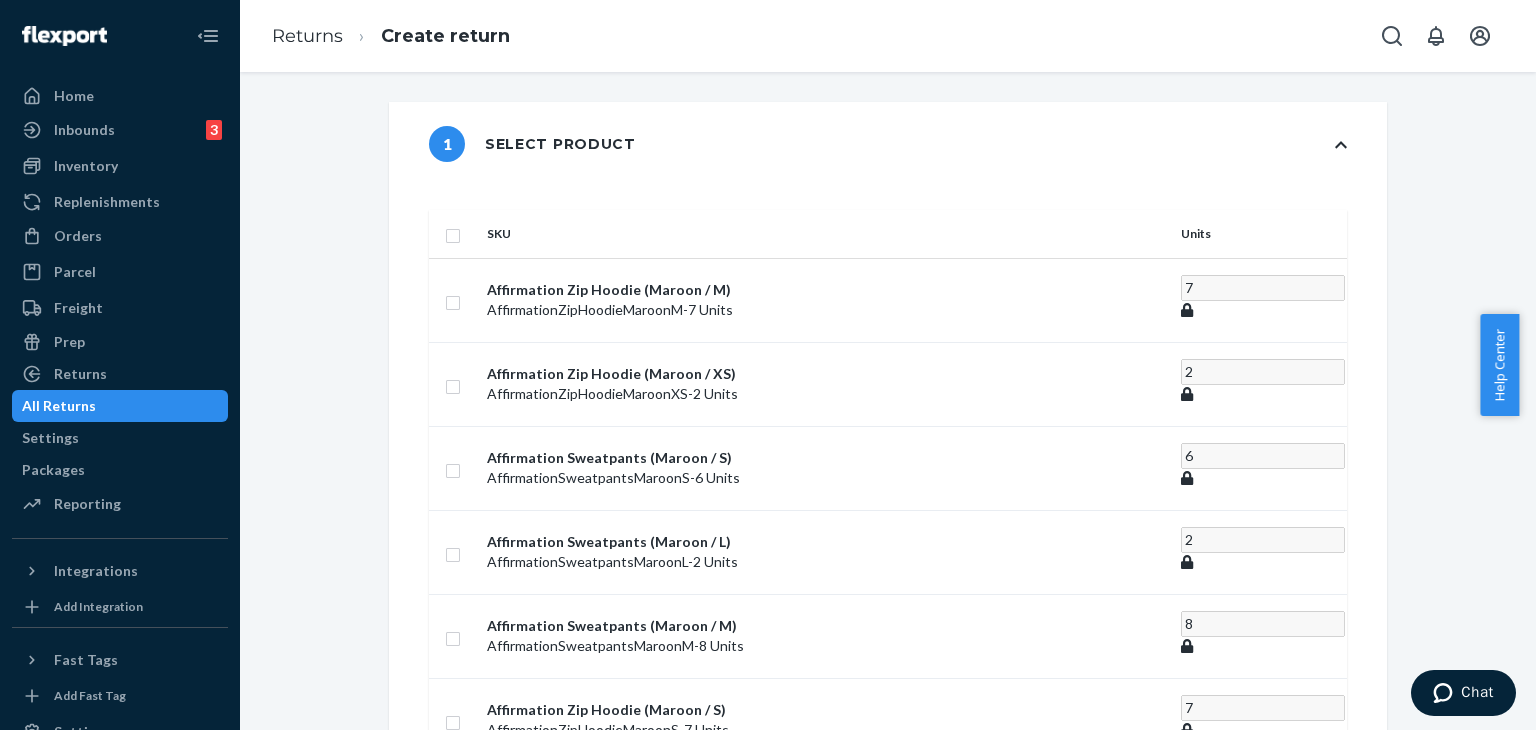 click at bounding box center (453, 233) 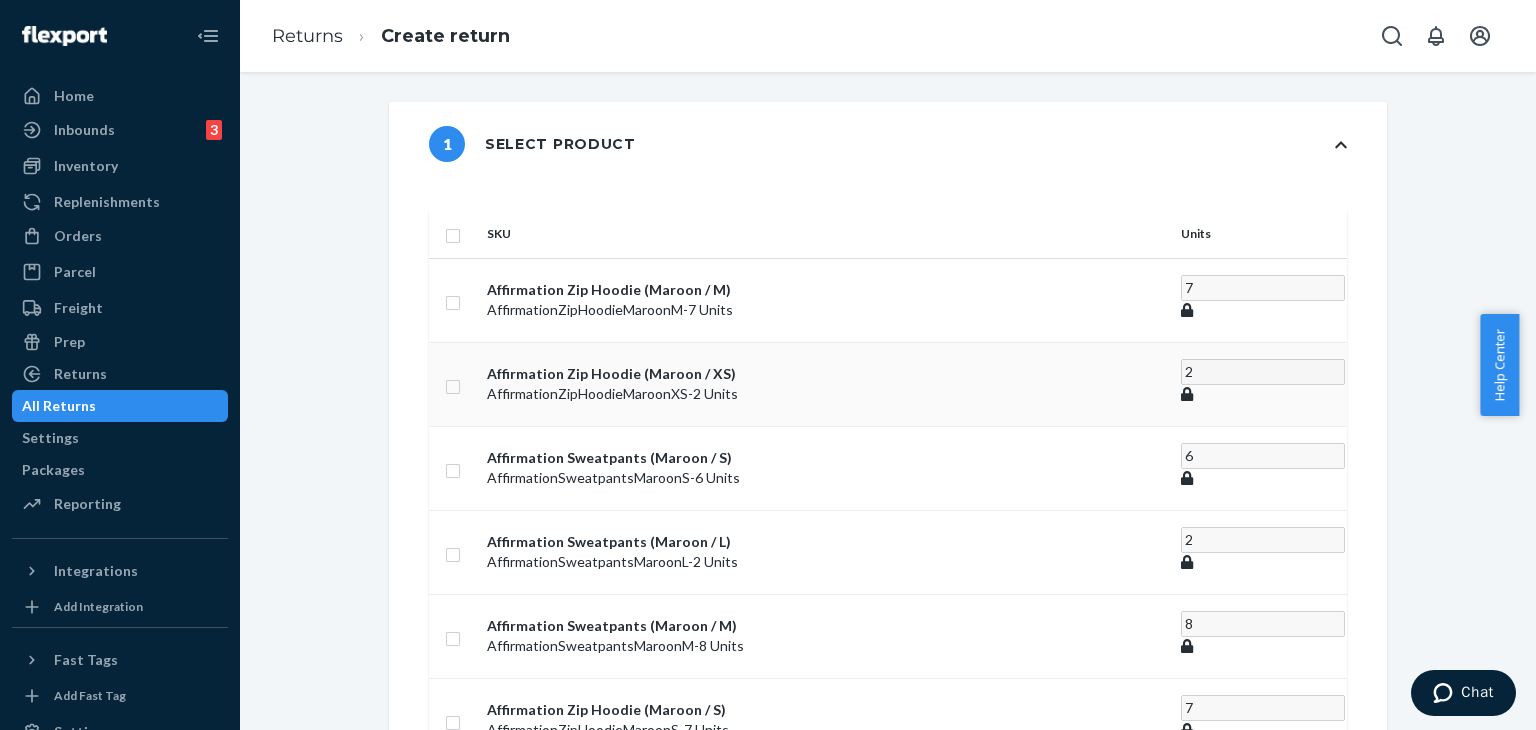 checkbox on "true" 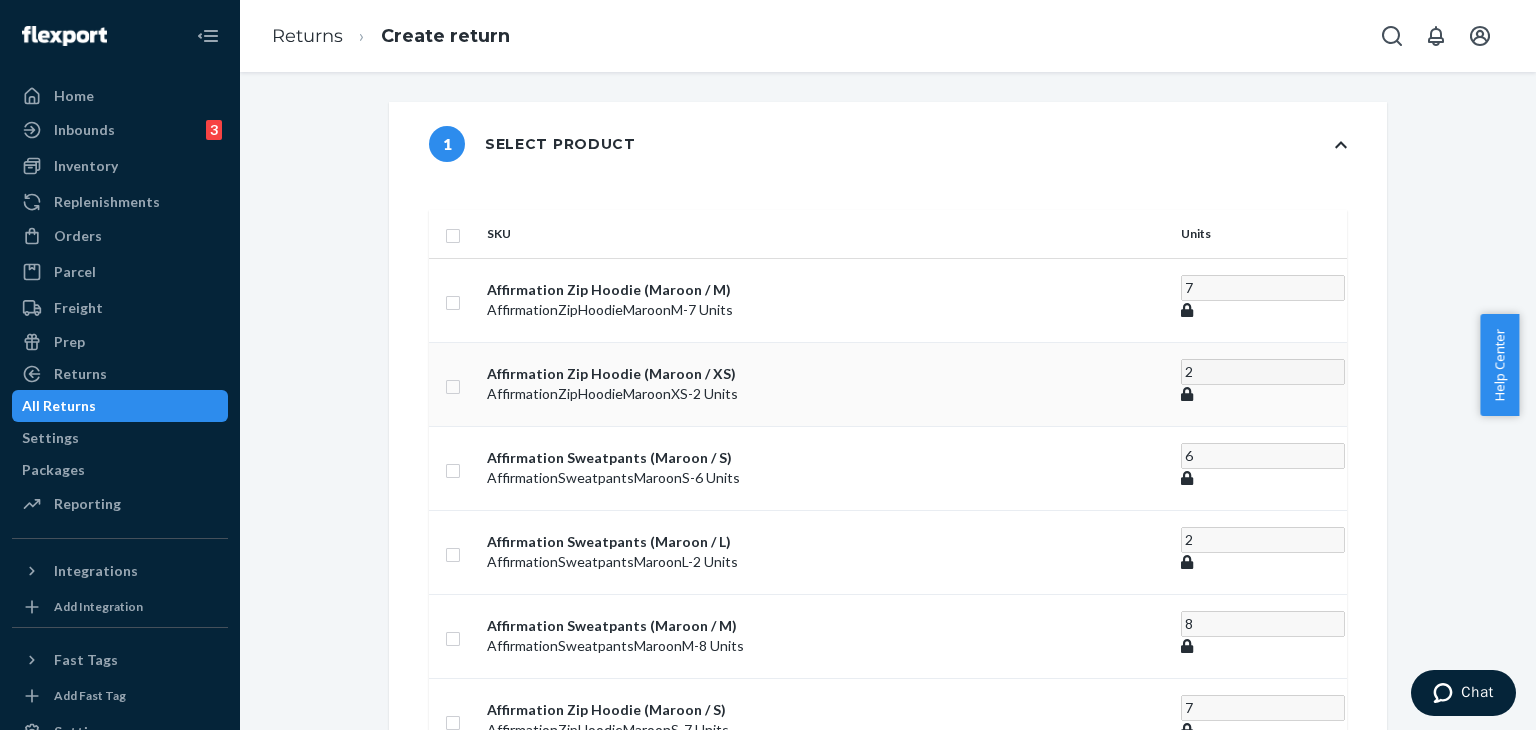 checkbox on "true" 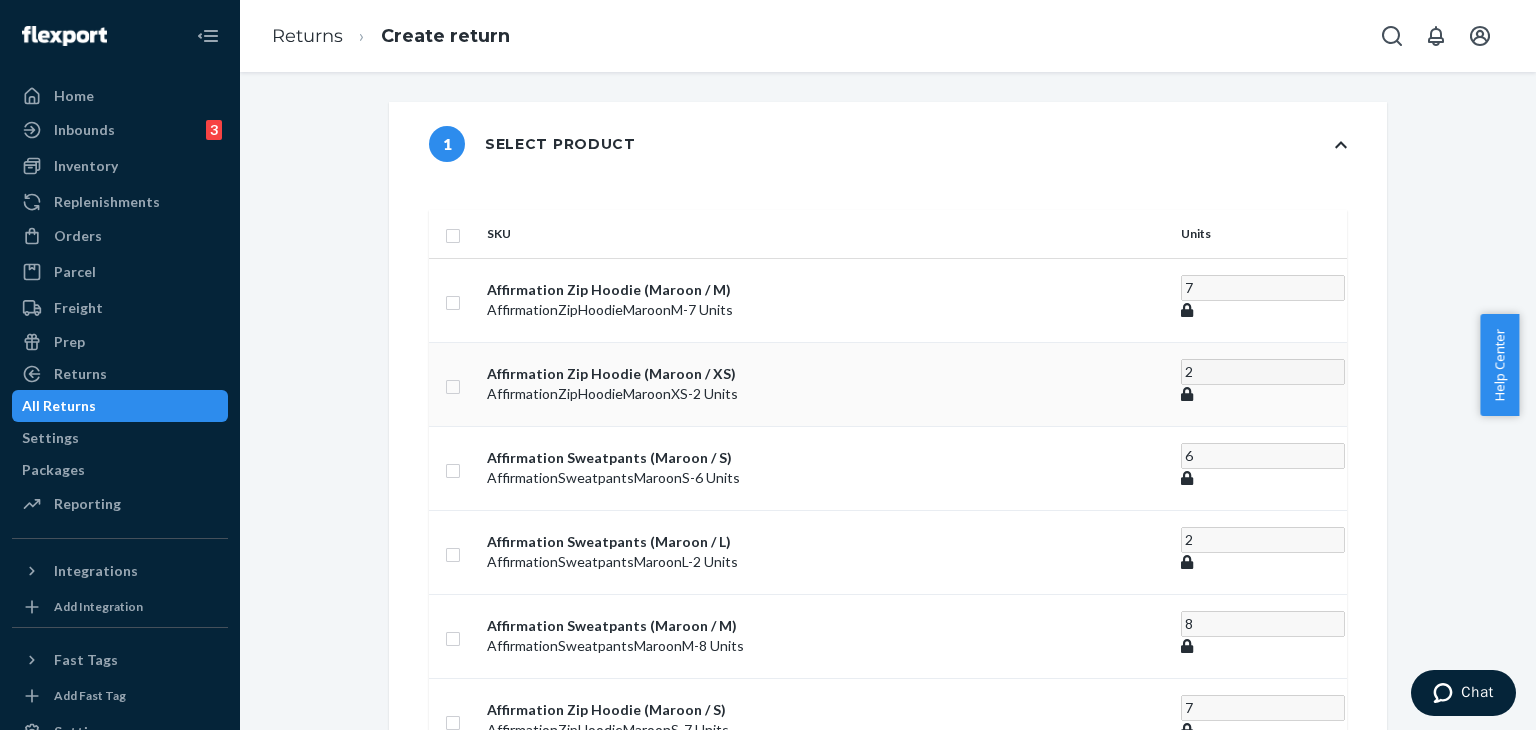 checkbox on "true" 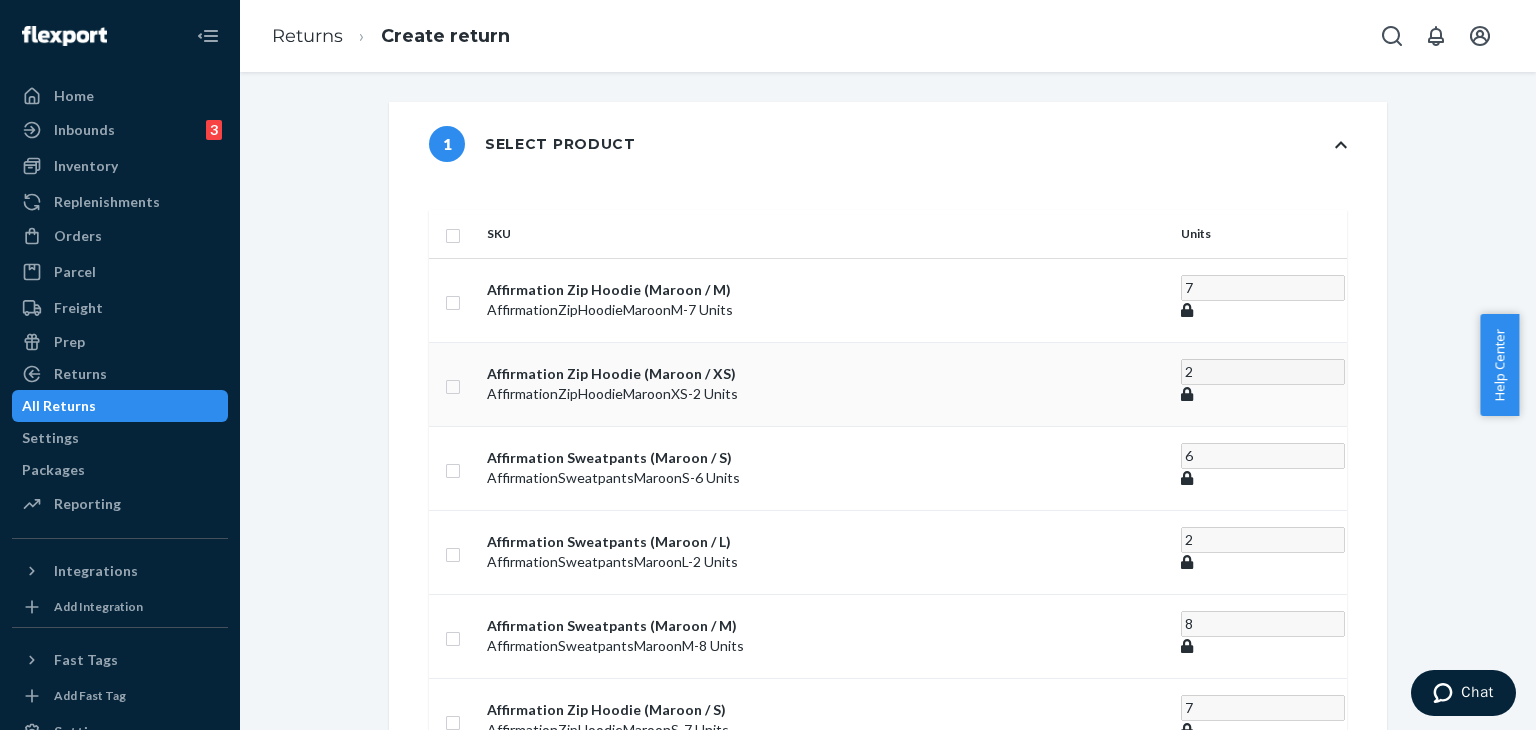 checkbox on "true" 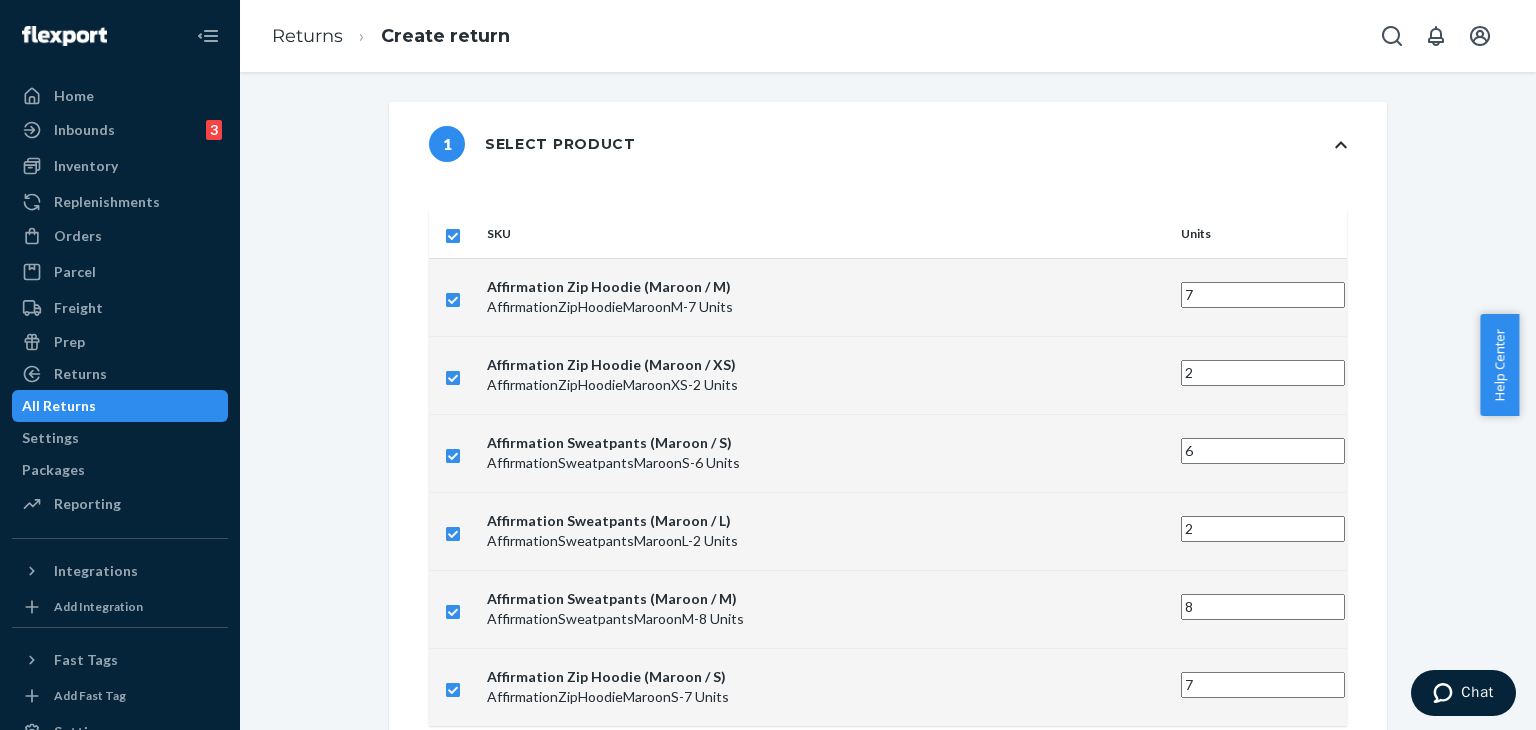 scroll, scrollTop: 309, scrollLeft: 0, axis: vertical 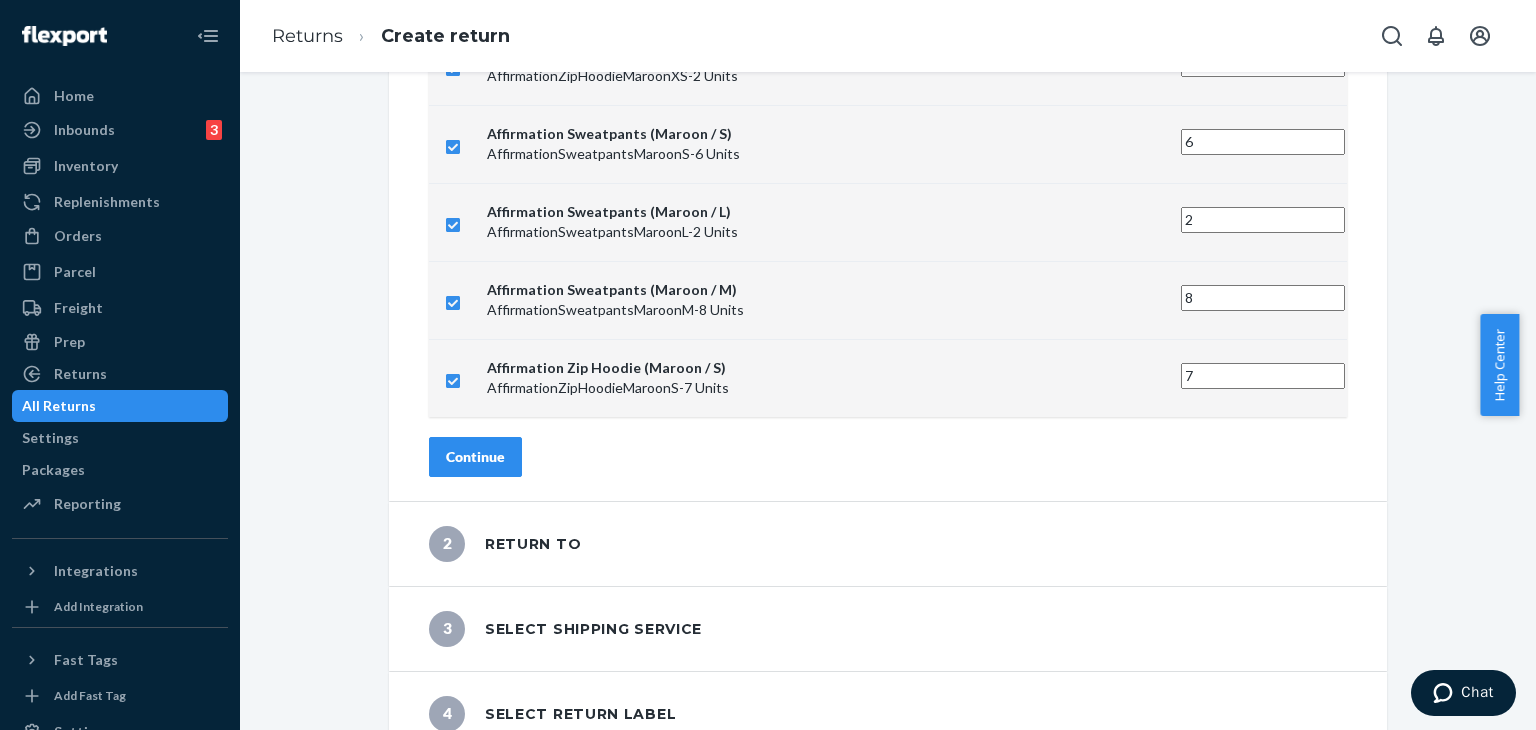 drag, startPoint x: 515, startPoint y: 427, endPoint x: 526, endPoint y: 428, distance: 11.045361 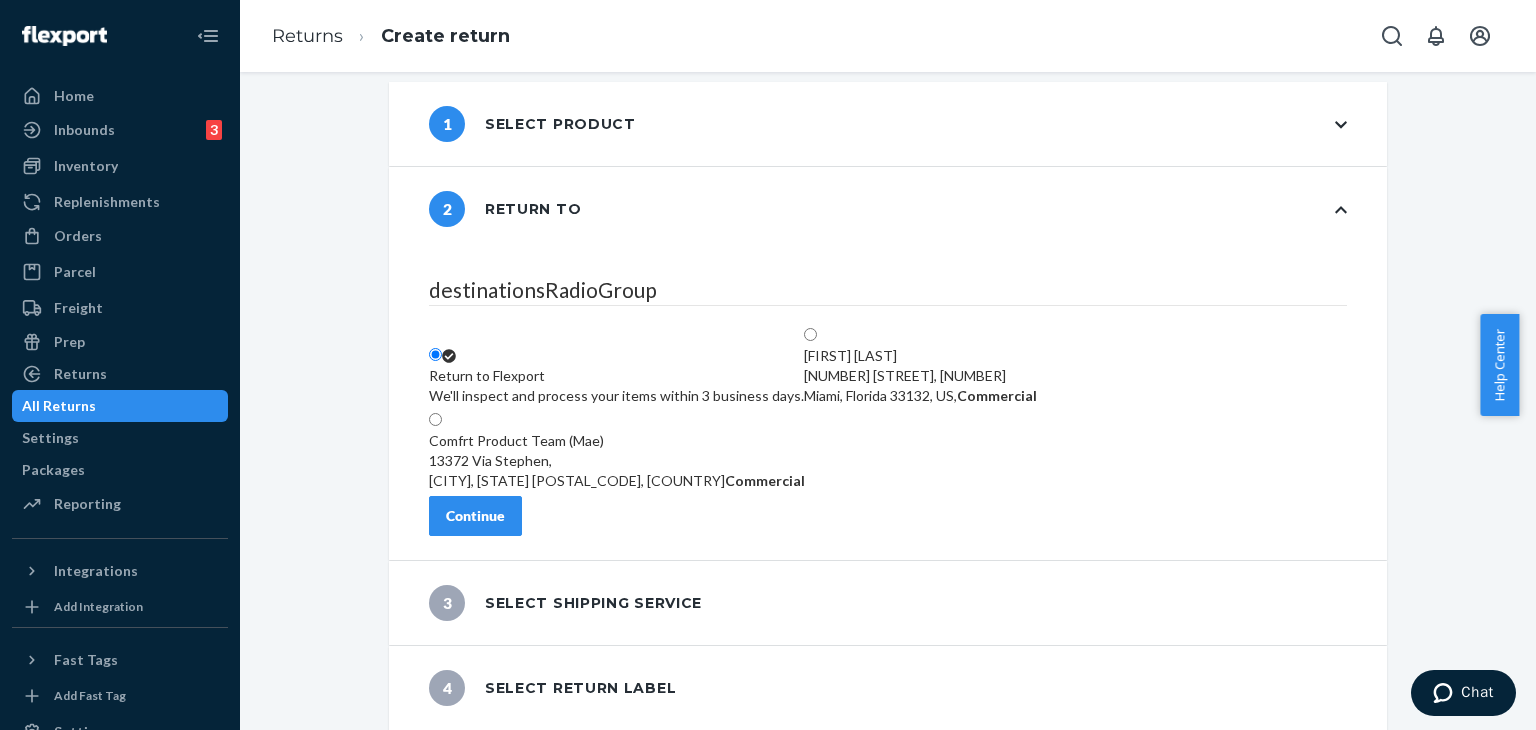 scroll, scrollTop: 30, scrollLeft: 0, axis: vertical 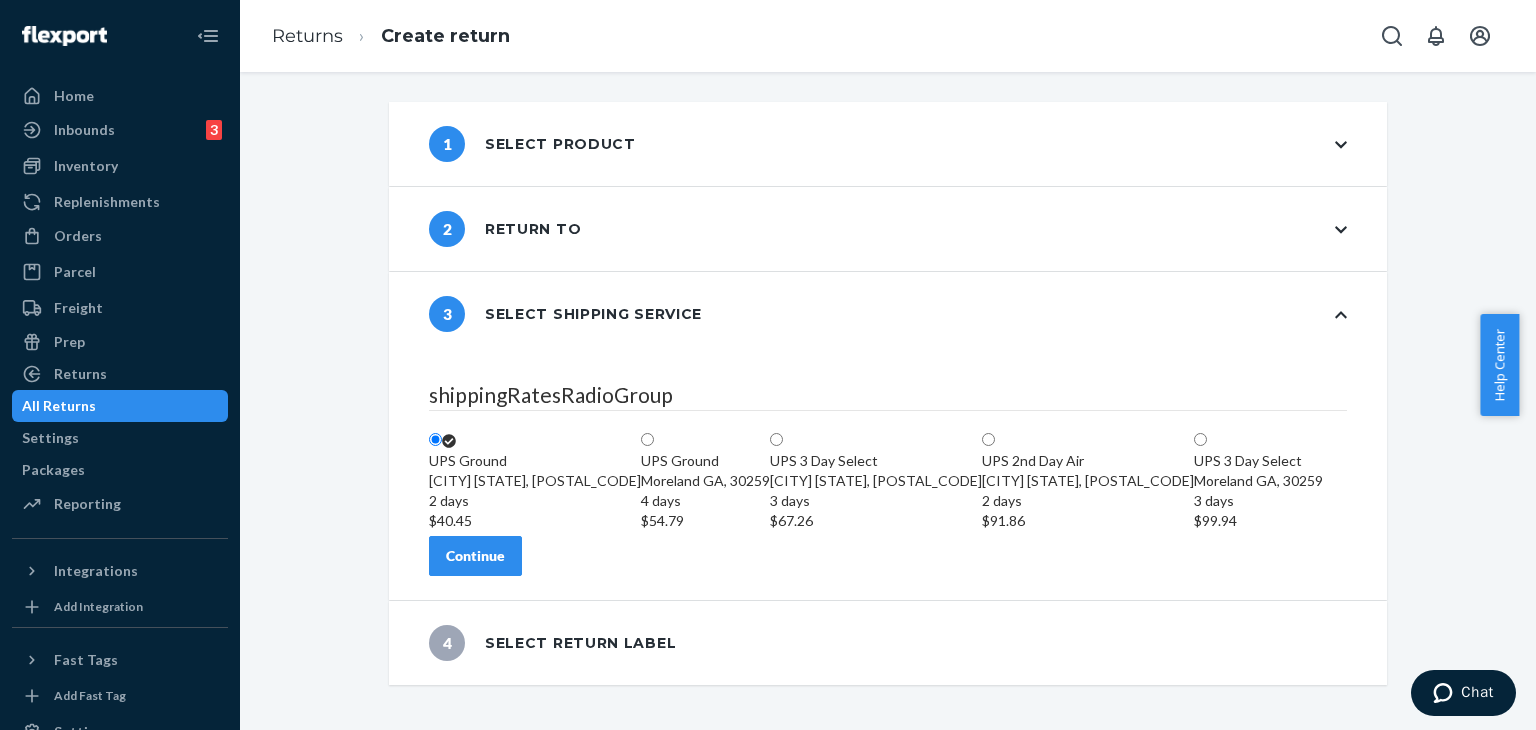 click on "Continue" at bounding box center [475, 556] 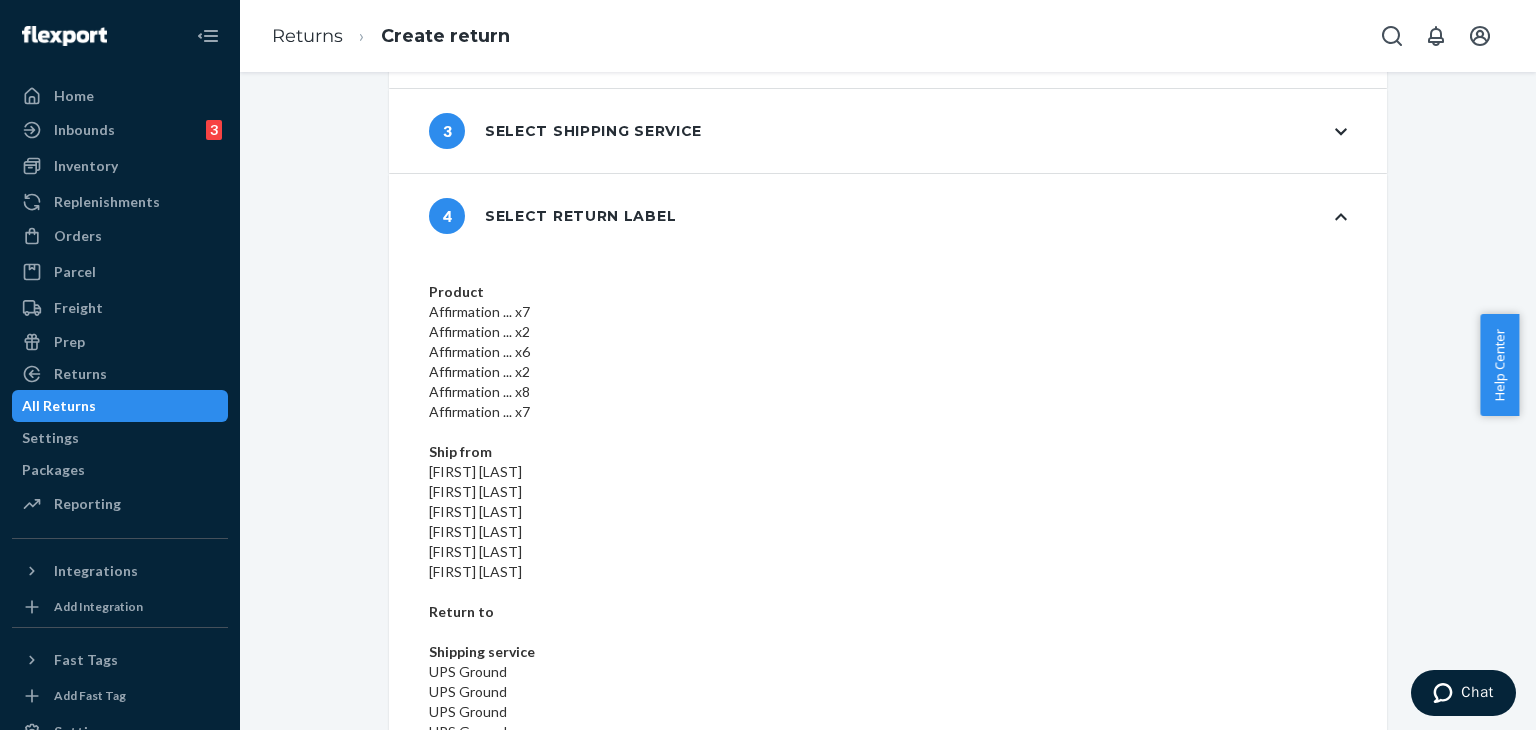 scroll, scrollTop: 185, scrollLeft: 0, axis: vertical 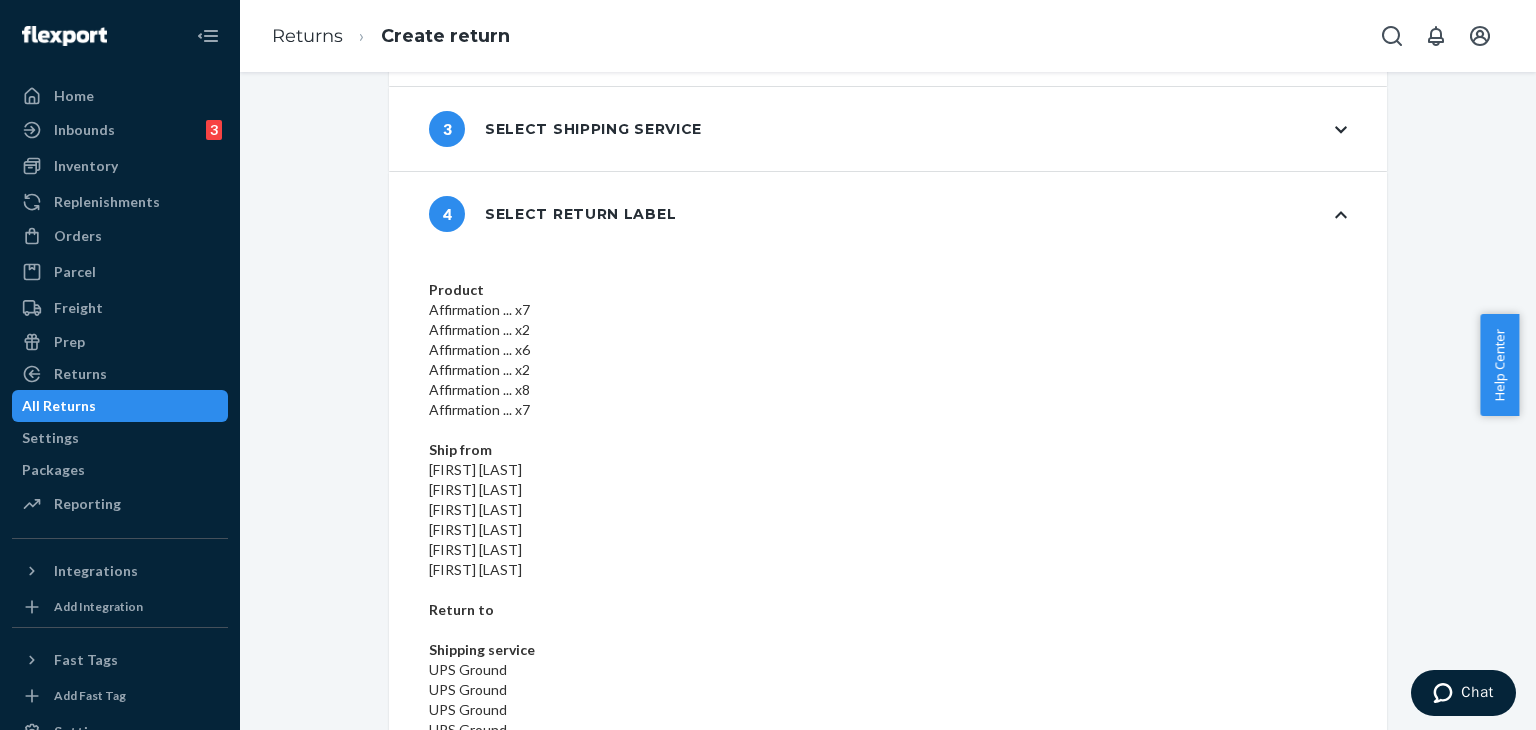 click on "Create return label" at bounding box center [508, 1111] 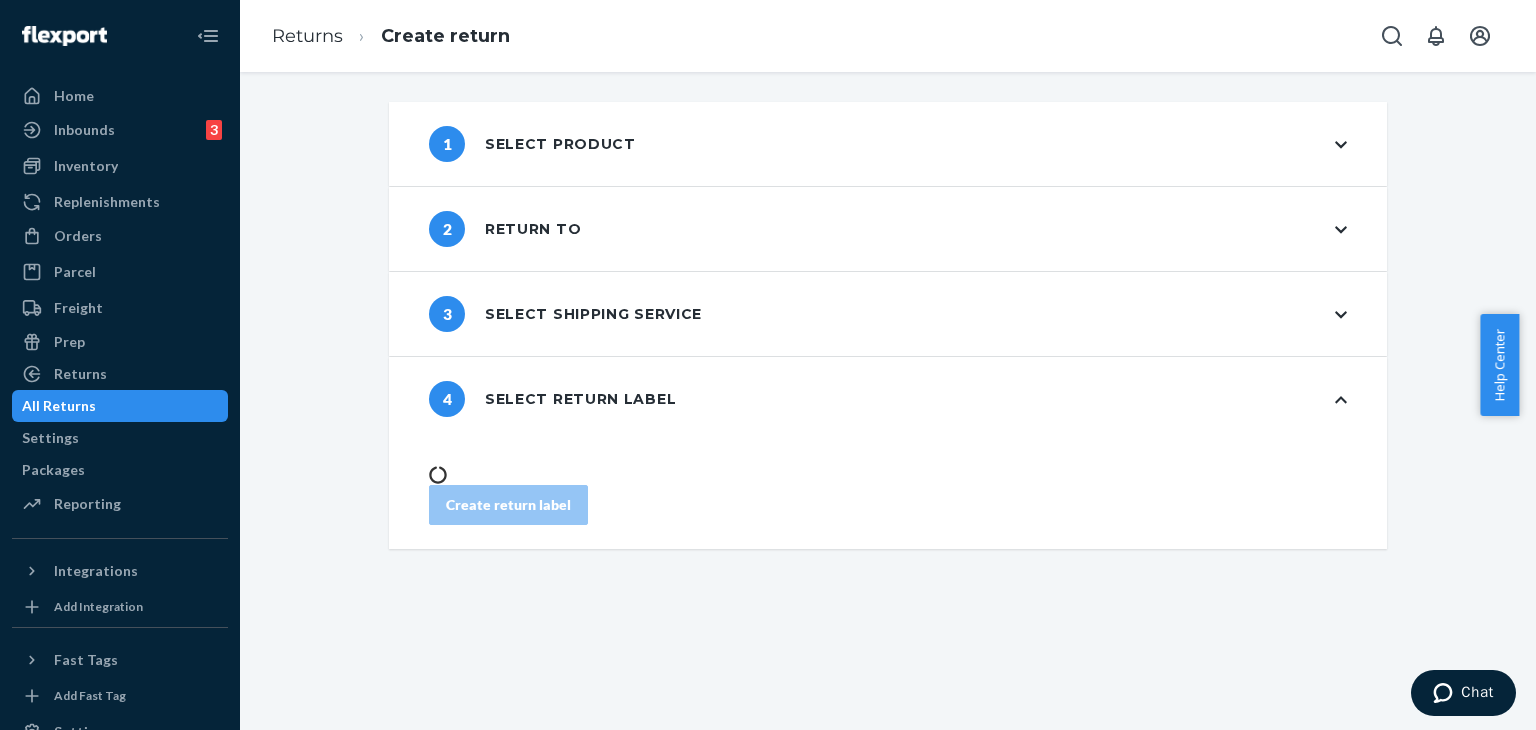 scroll, scrollTop: 0, scrollLeft: 0, axis: both 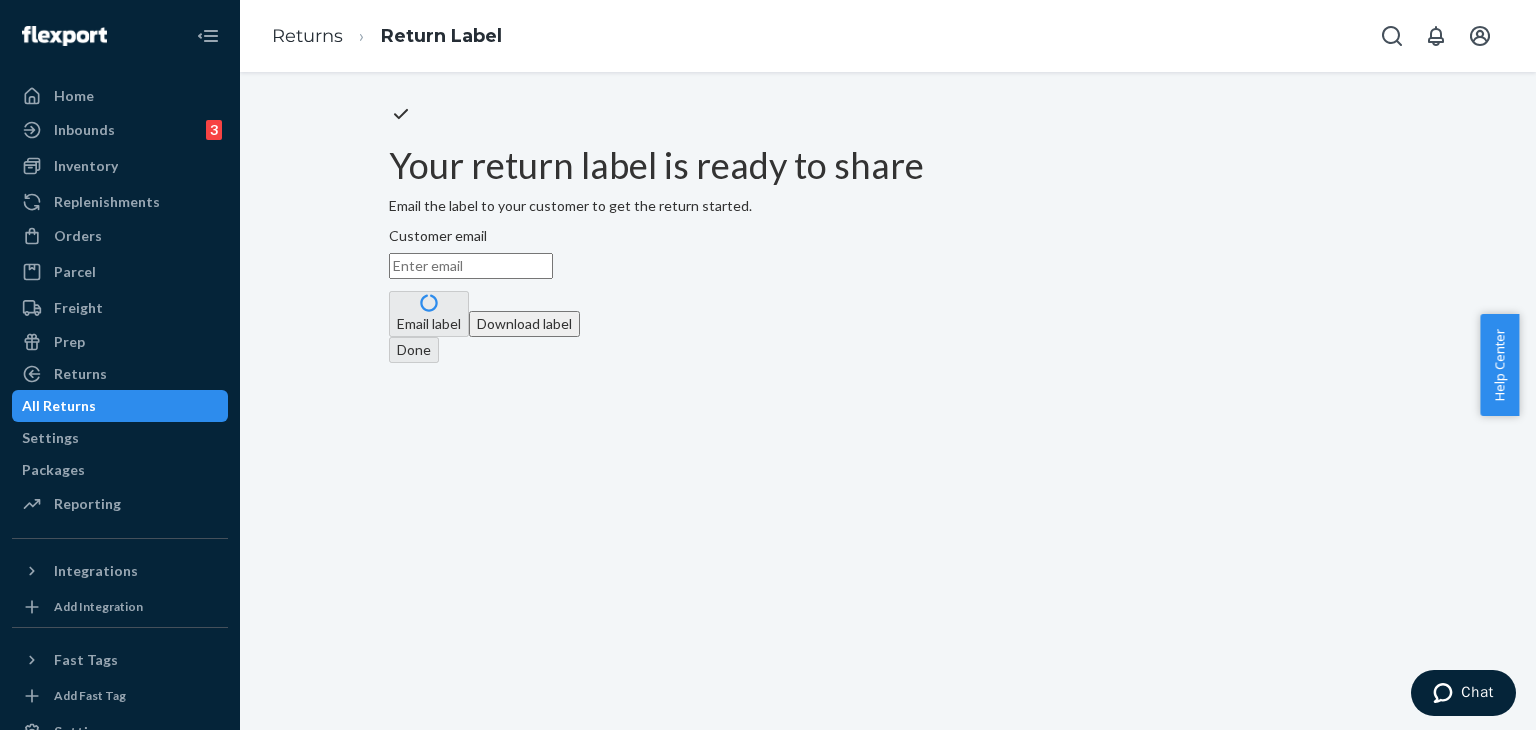 click on "Customer email" at bounding box center (471, 266) 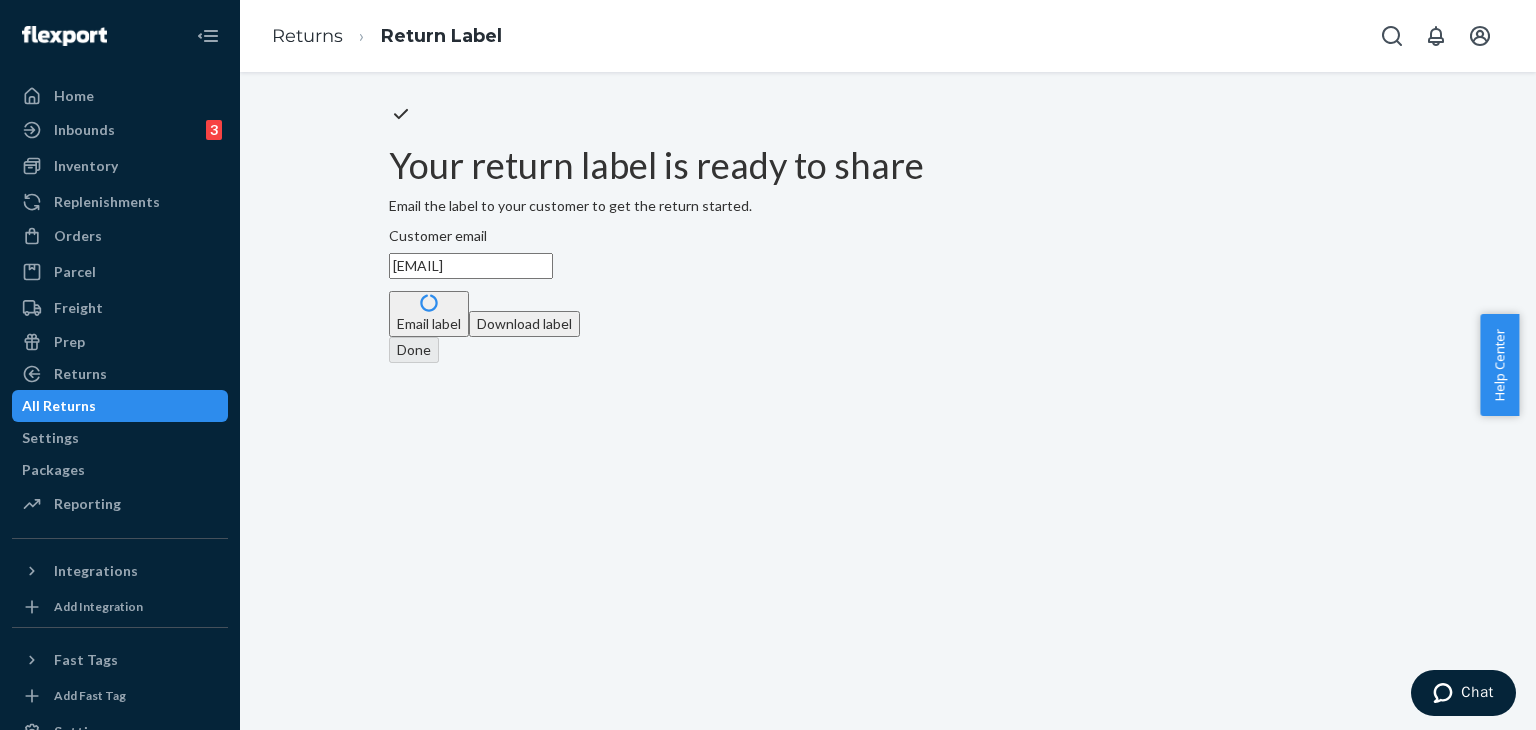 type on "[EMAIL]" 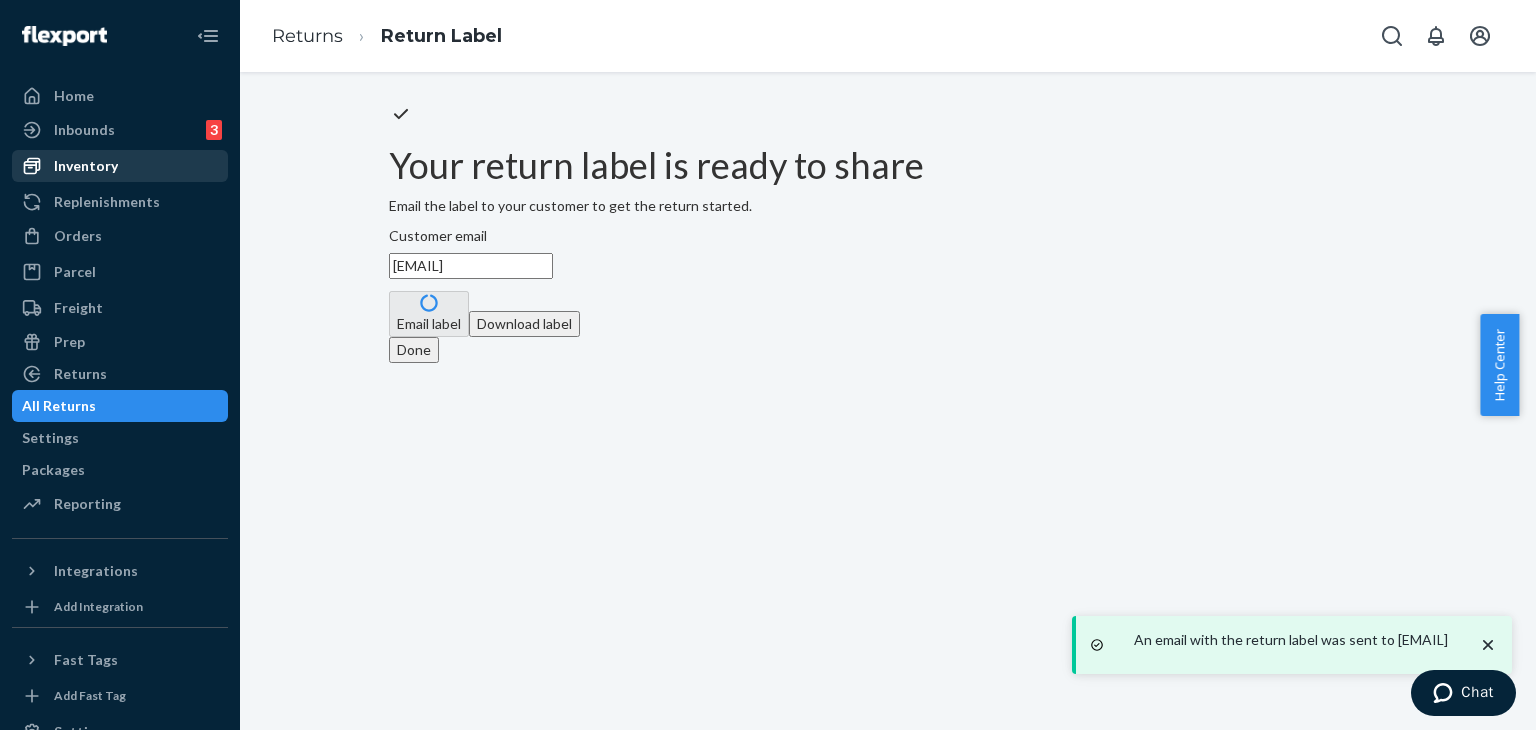 click on "Inventory" at bounding box center [86, 166] 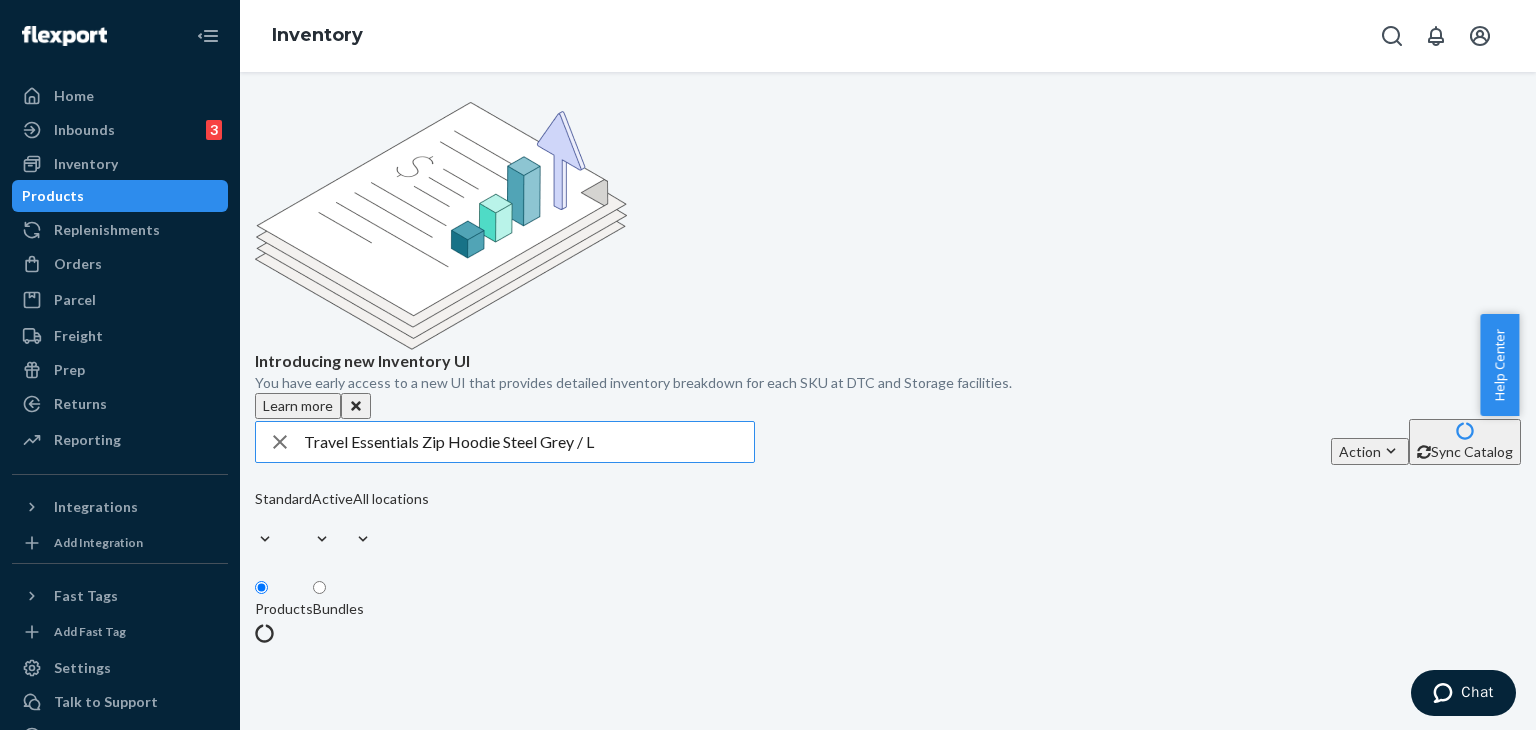 type on "Travel Essentials Zip Hoodie Steel Grey / L" 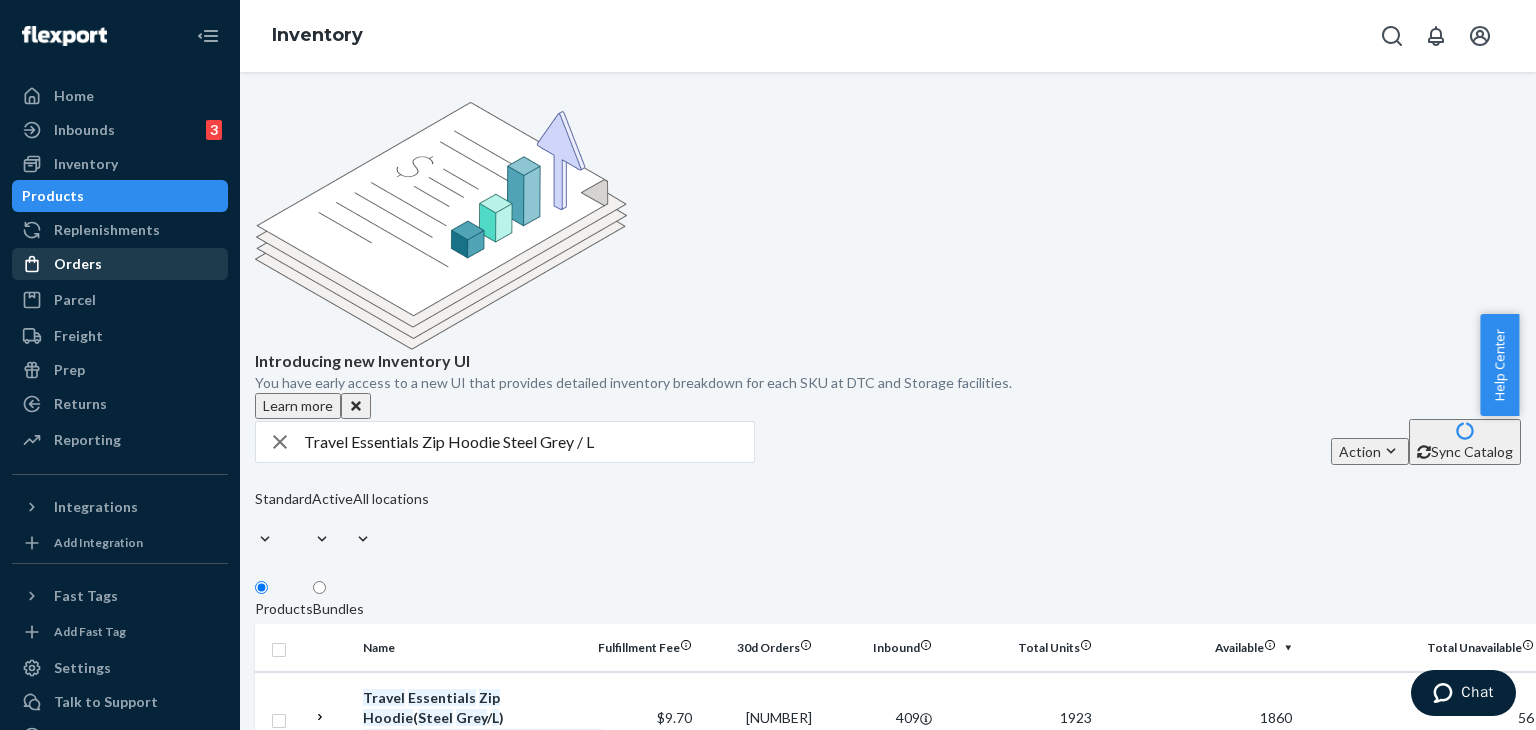 click on "Orders" at bounding box center [78, 264] 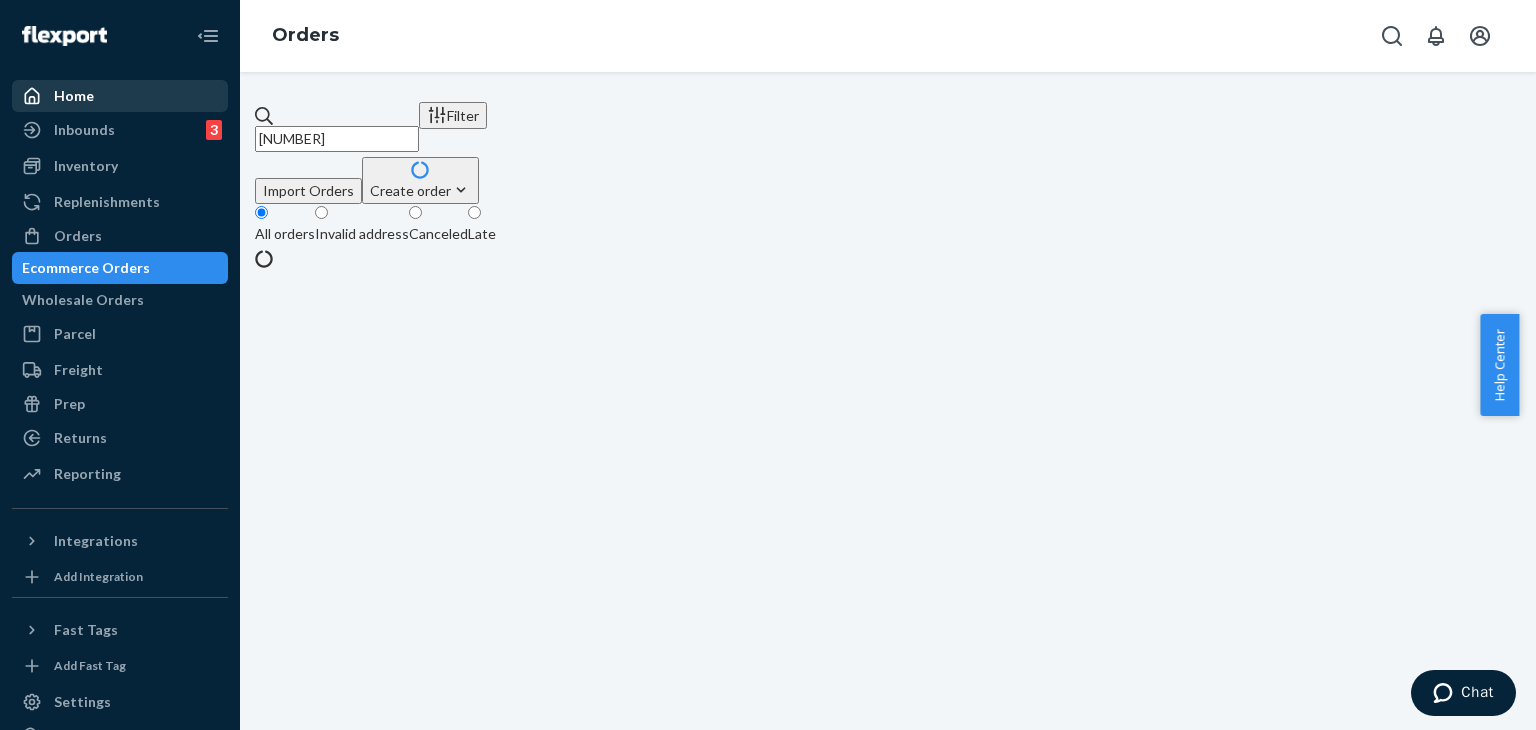 drag, startPoint x: 400, startPoint y: 120, endPoint x: 56, endPoint y: 103, distance: 344.4198 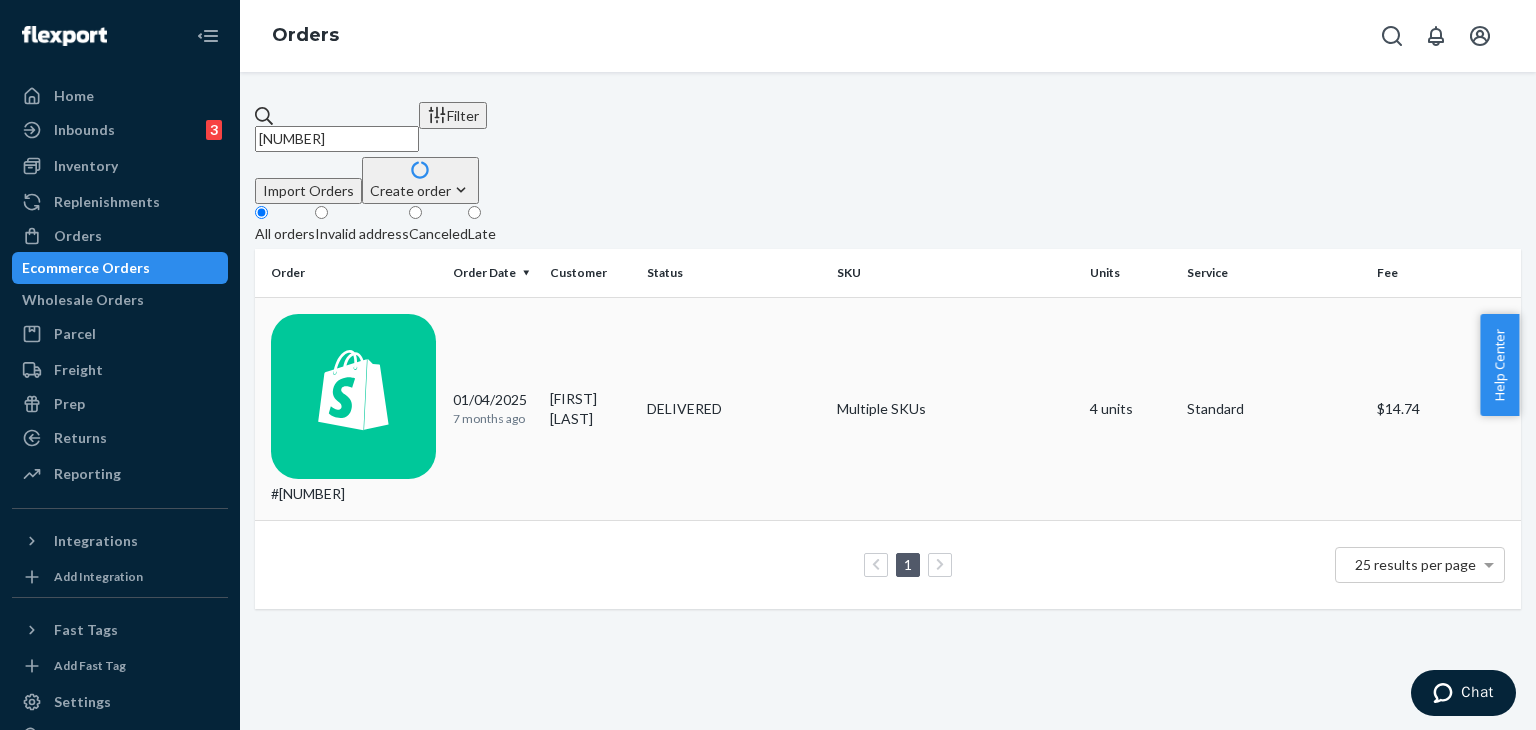 drag, startPoint x: 371, startPoint y: 314, endPoint x: 383, endPoint y: 312, distance: 12.165525 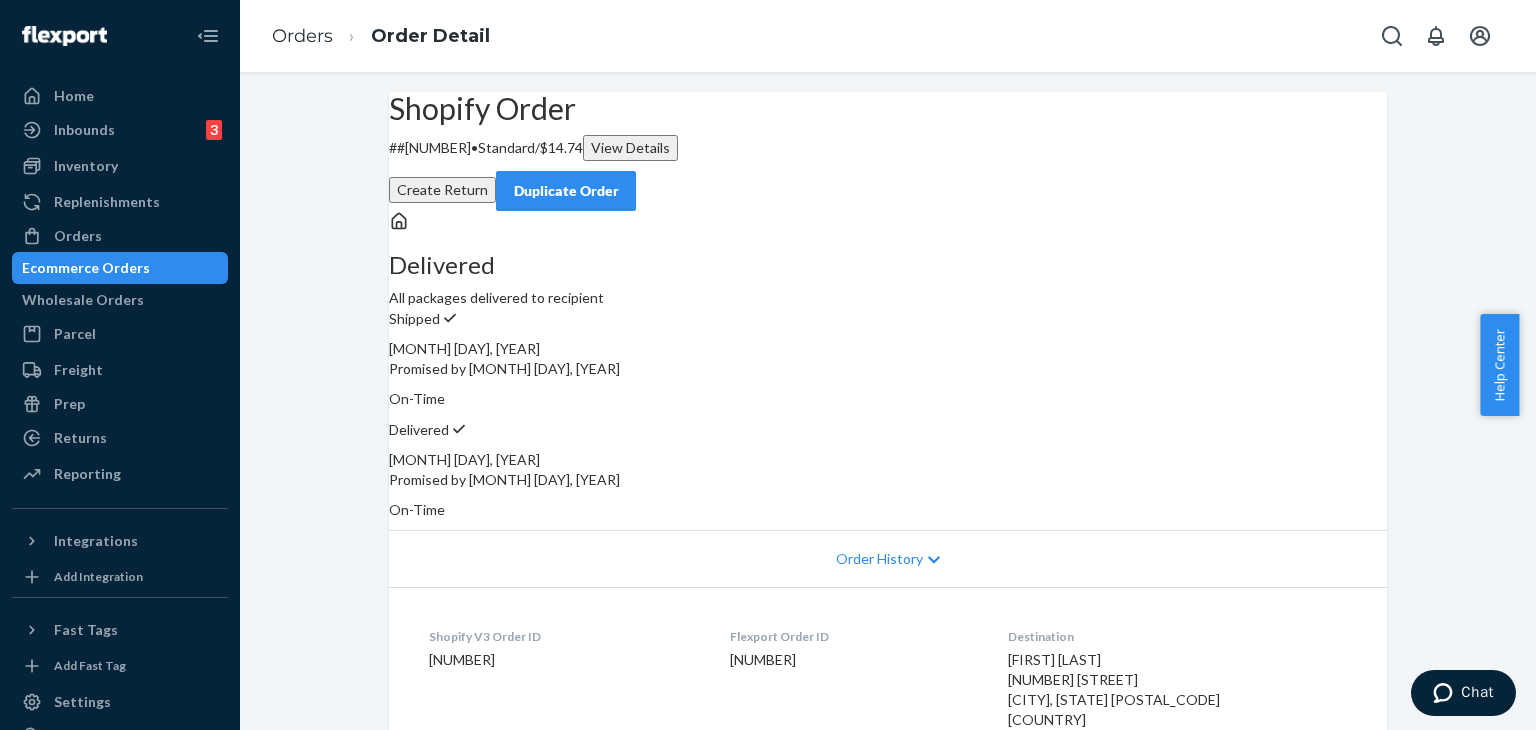 scroll, scrollTop: 200, scrollLeft: 0, axis: vertical 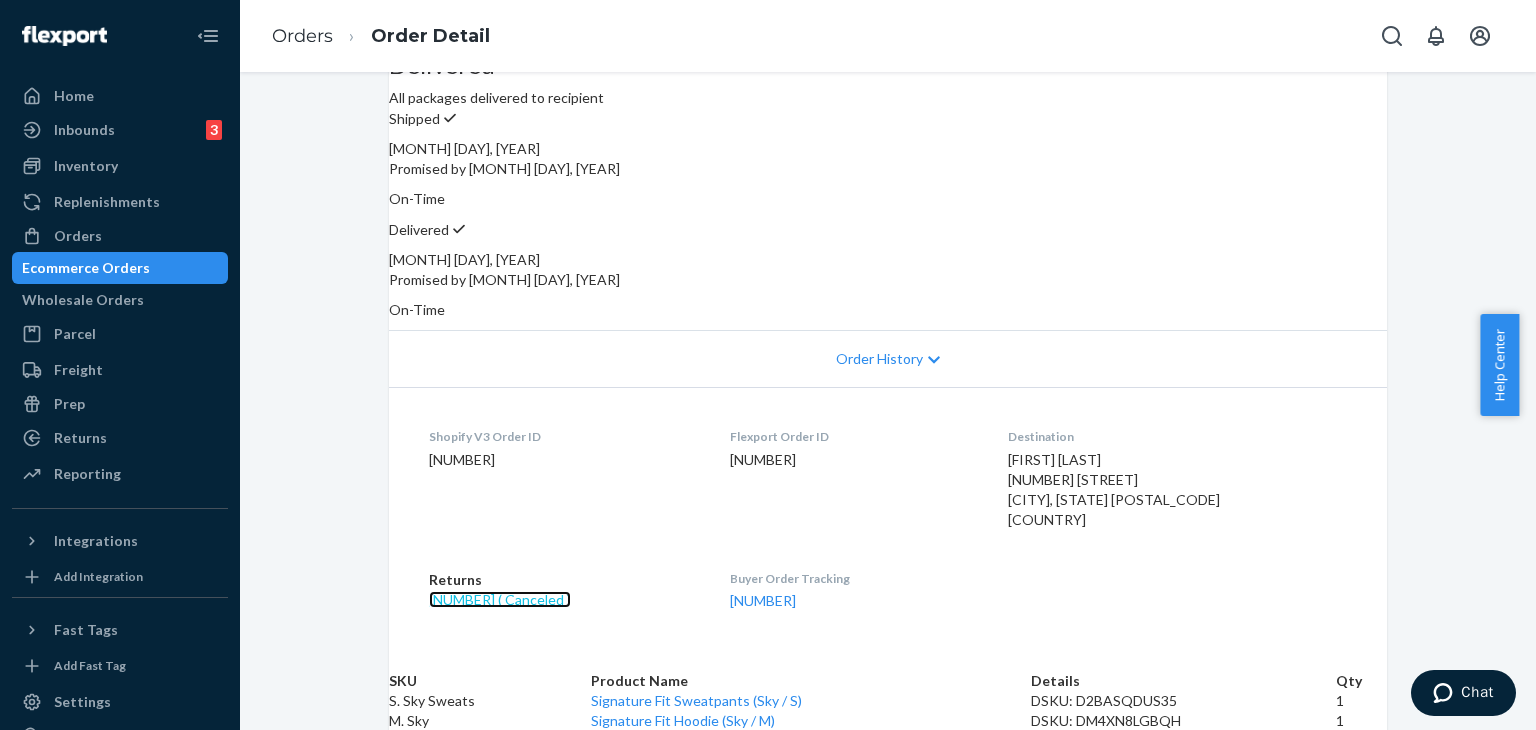click on "[NUMBER] ( Canceled )" at bounding box center [500, 599] 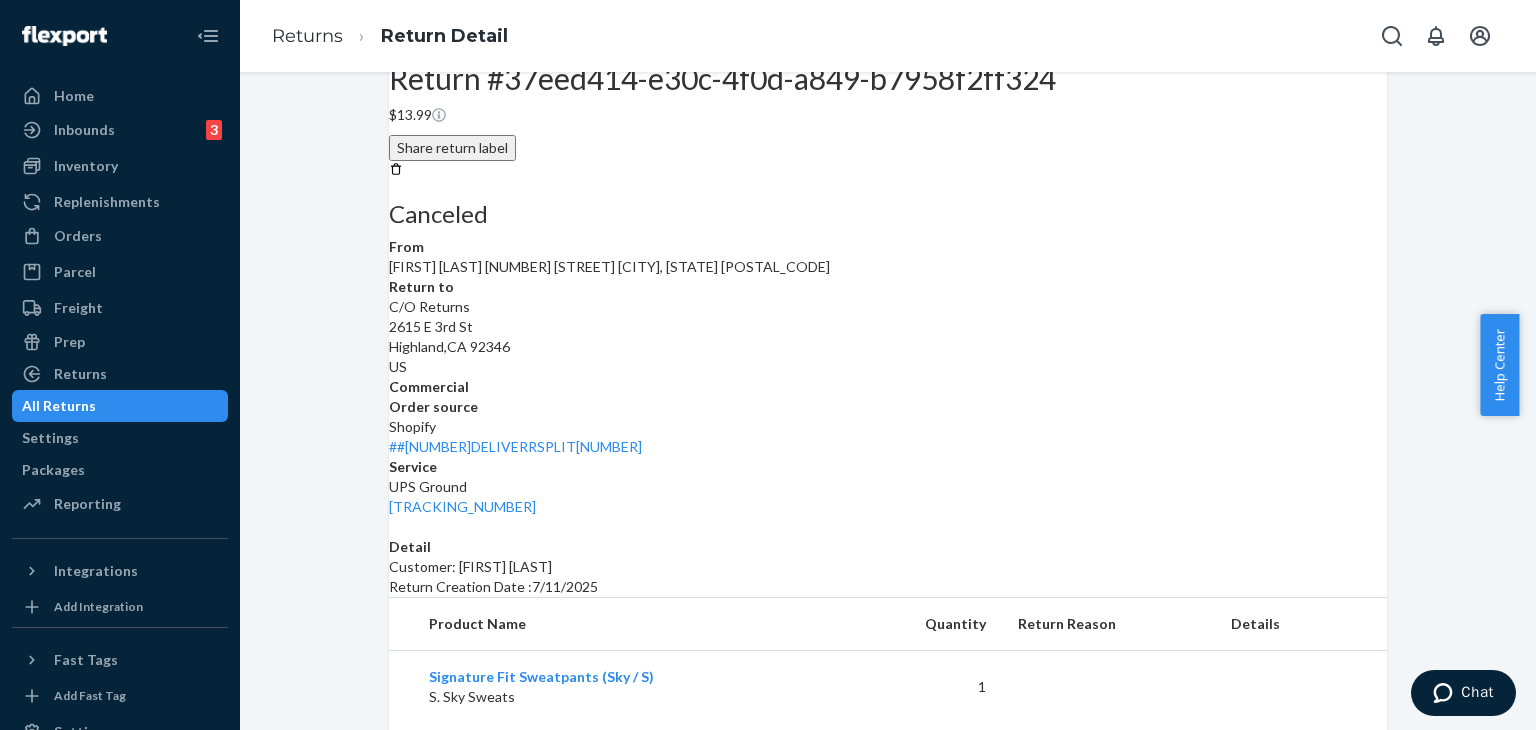 scroll, scrollTop: 0, scrollLeft: 0, axis: both 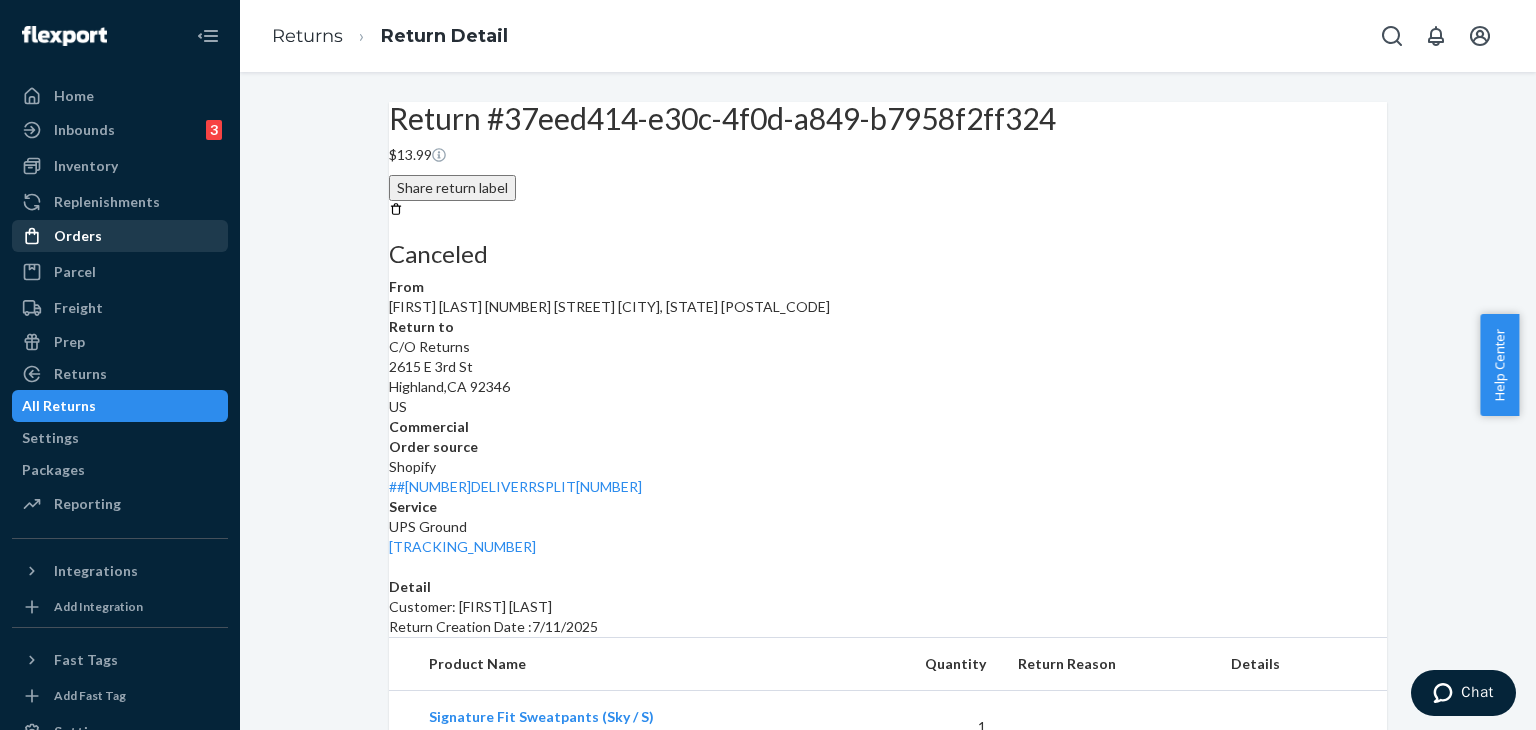 click on "Orders" at bounding box center [78, 236] 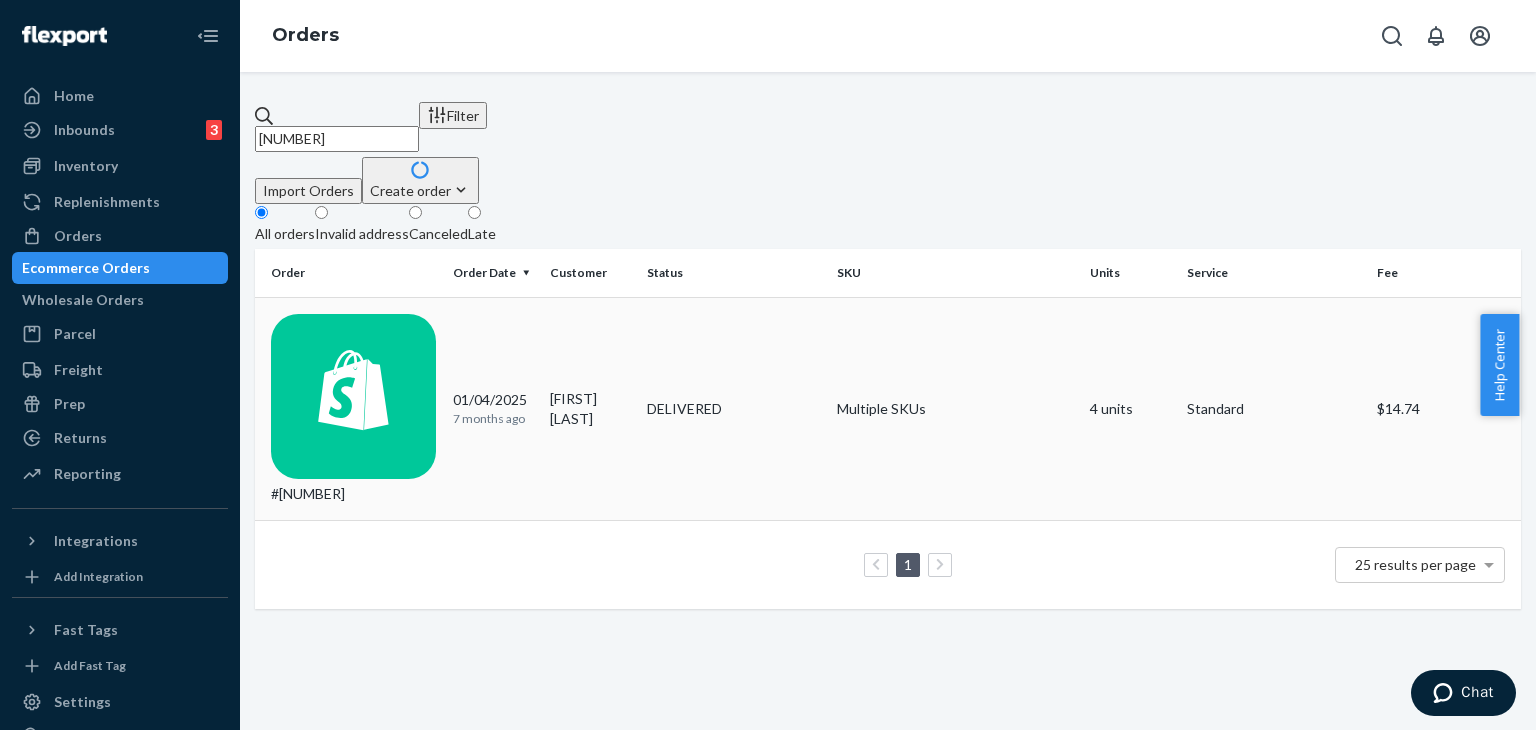 click on "#[NUMBER]" at bounding box center [354, 409] 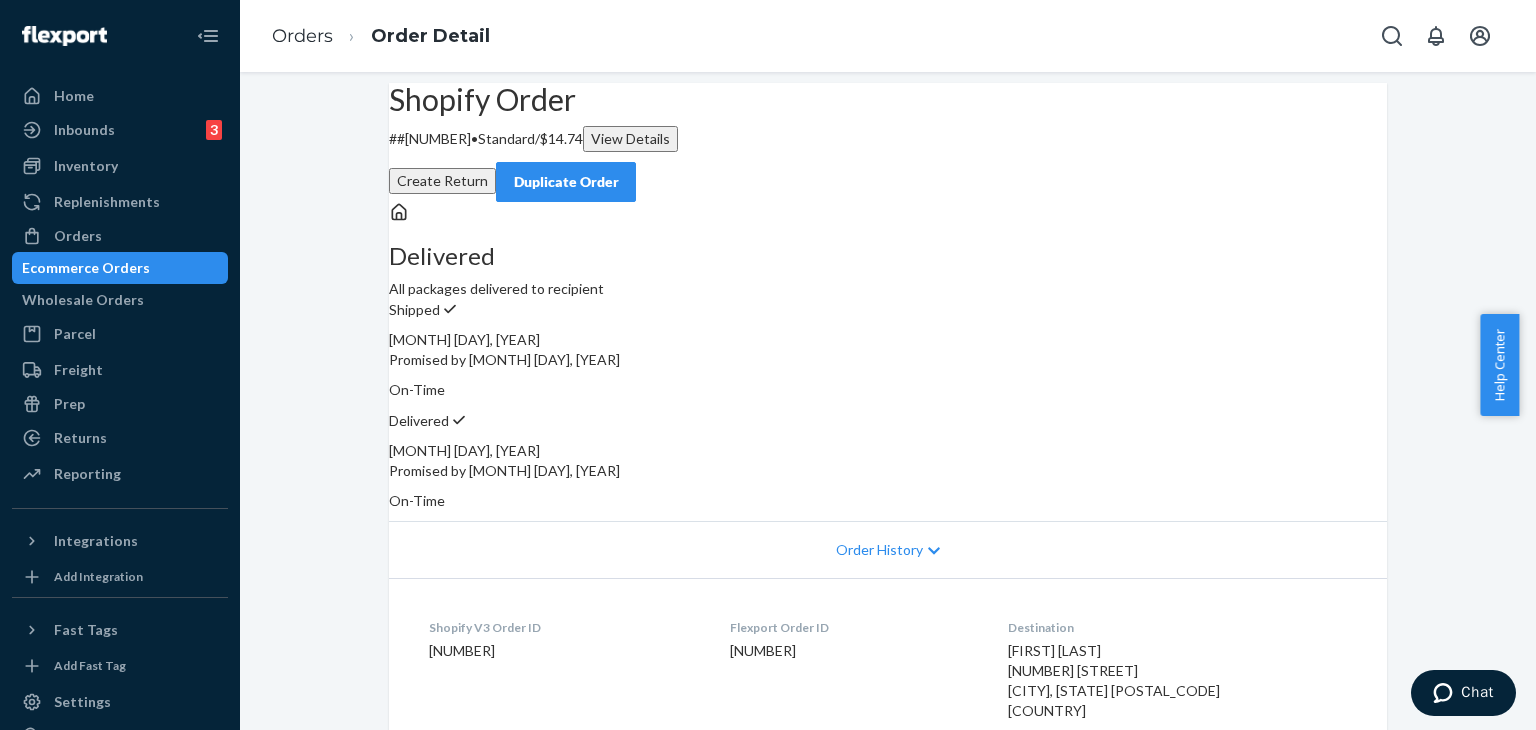 scroll, scrollTop: 0, scrollLeft: 0, axis: both 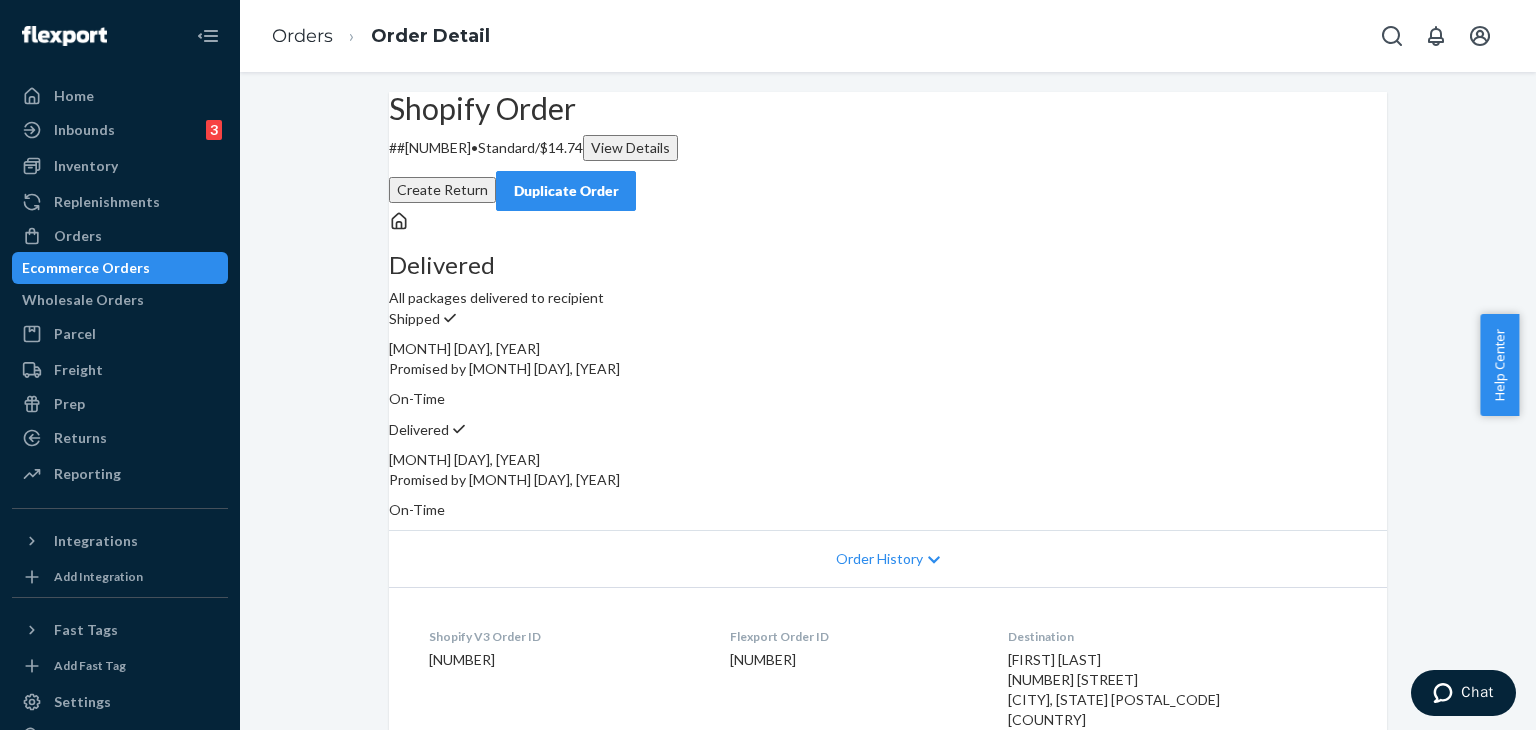 click on "Create Return" at bounding box center [442, 190] 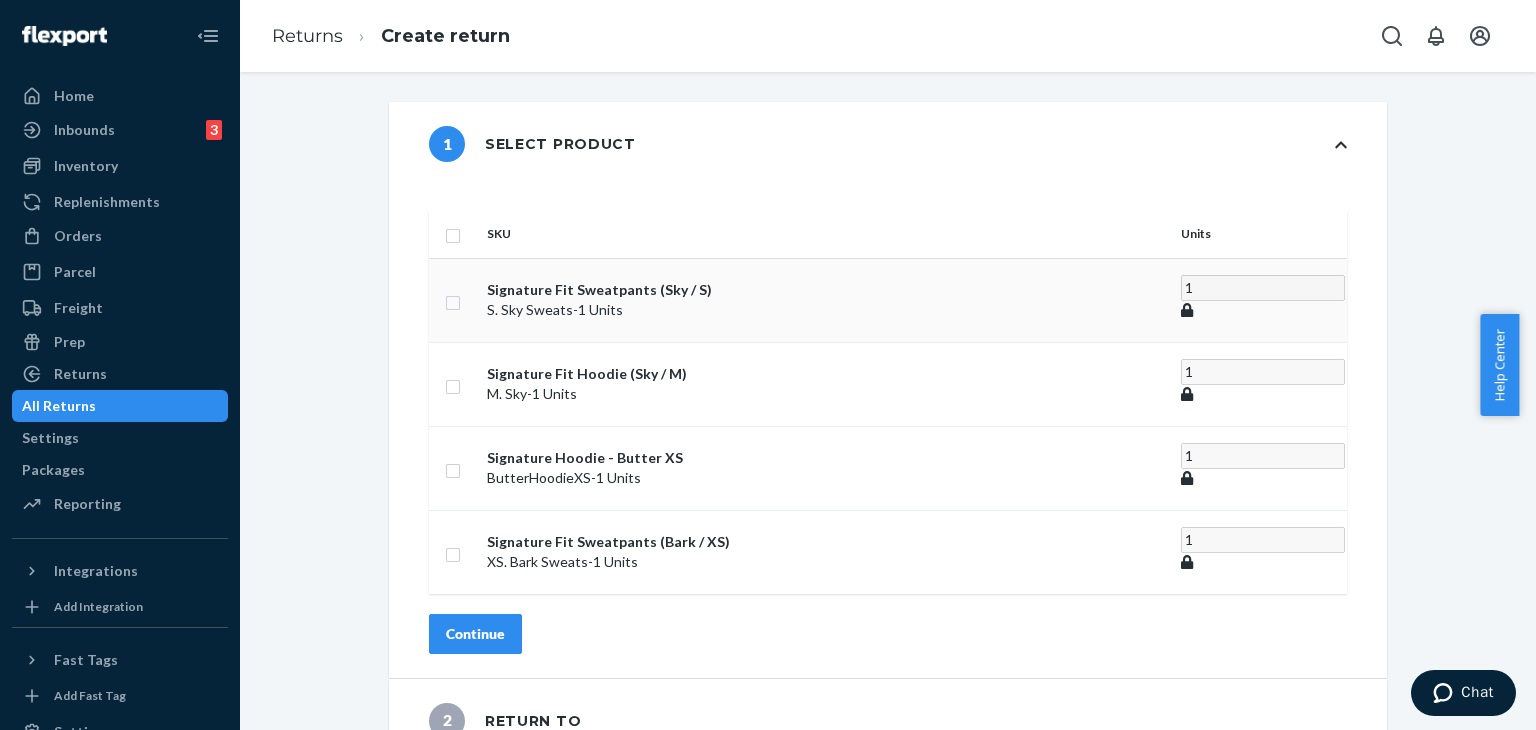 click at bounding box center (453, 300) 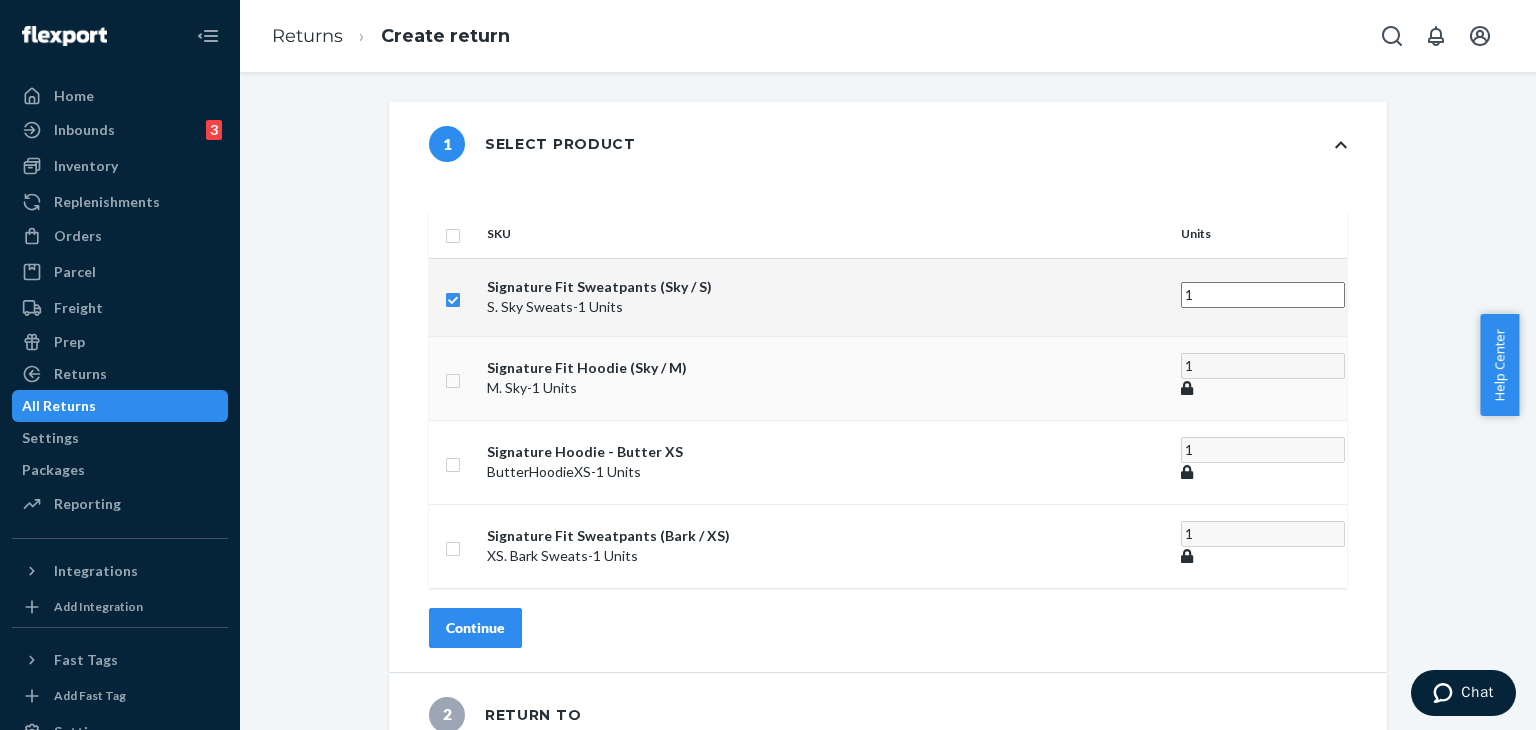 click at bounding box center (454, 378) 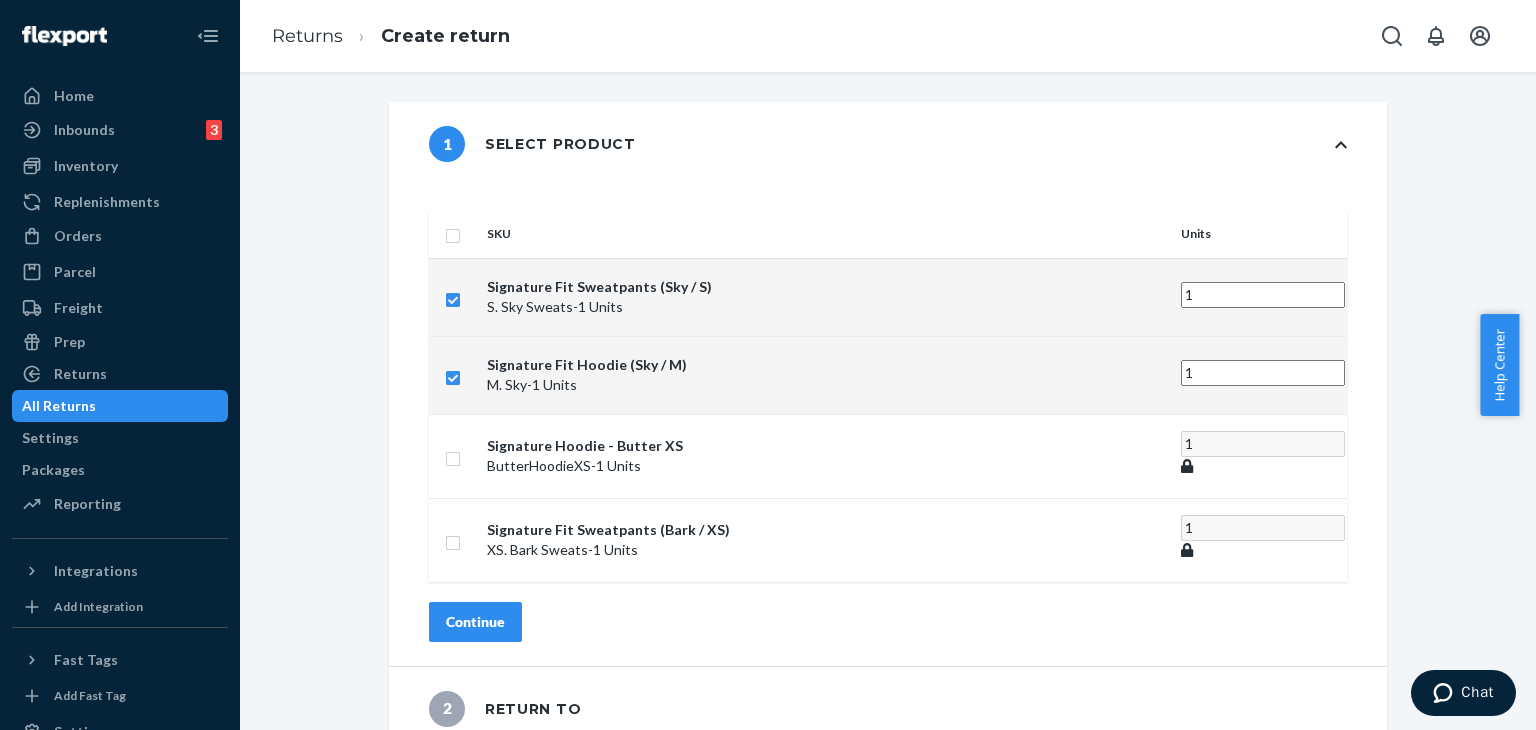 click on "Continue" at bounding box center [475, 622] 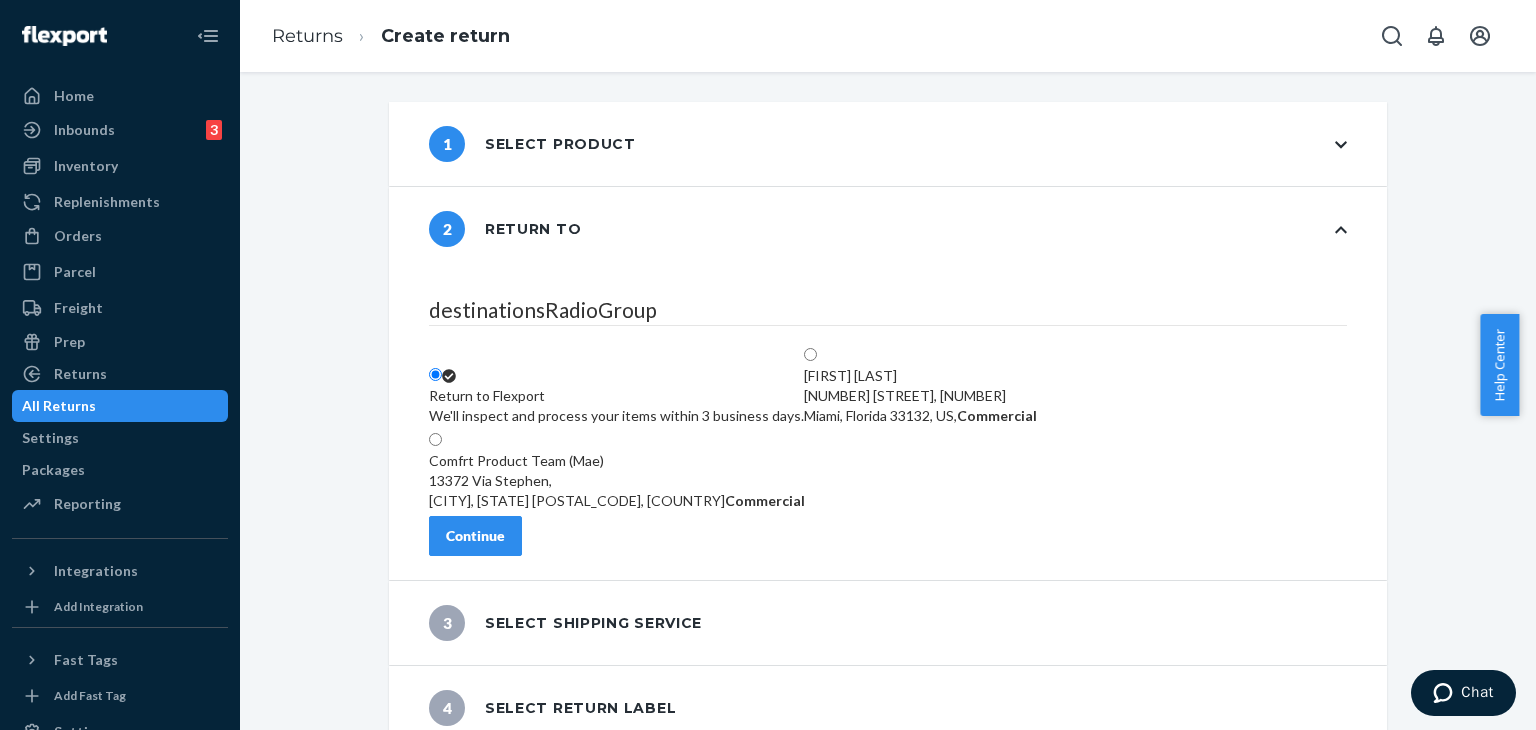 click on "Continue" at bounding box center [475, 536] 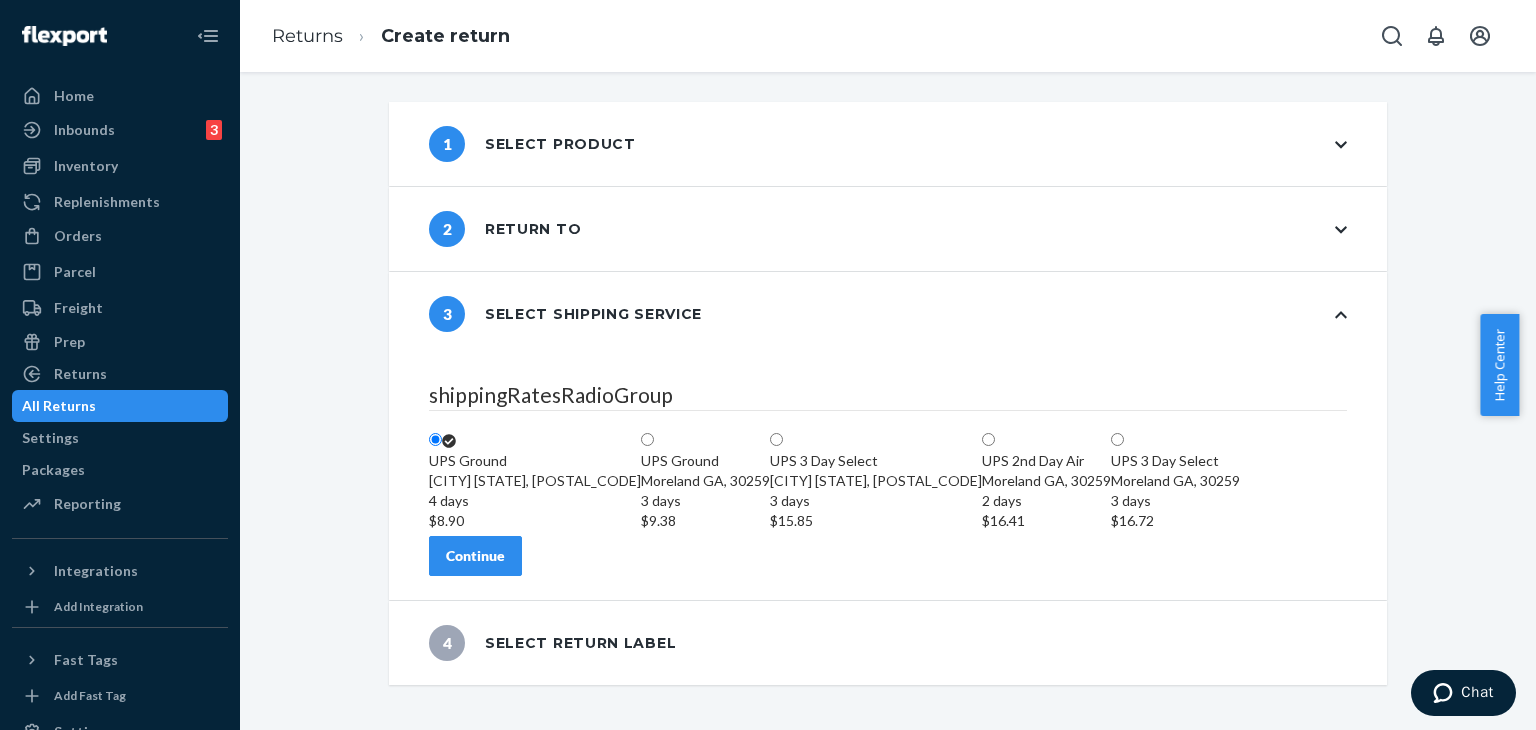 scroll, scrollTop: 70, scrollLeft: 0, axis: vertical 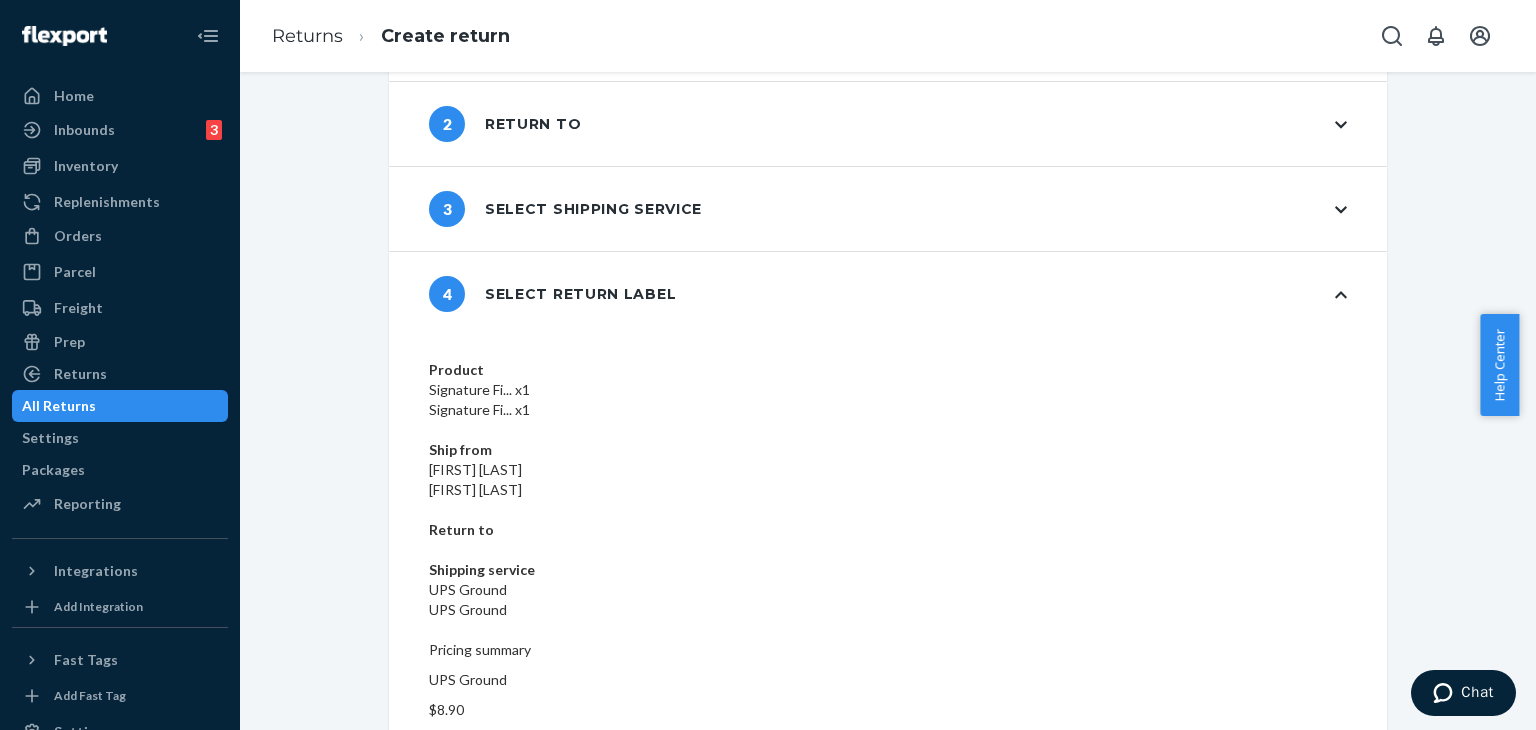 click on "Create return label" at bounding box center (508, 951) 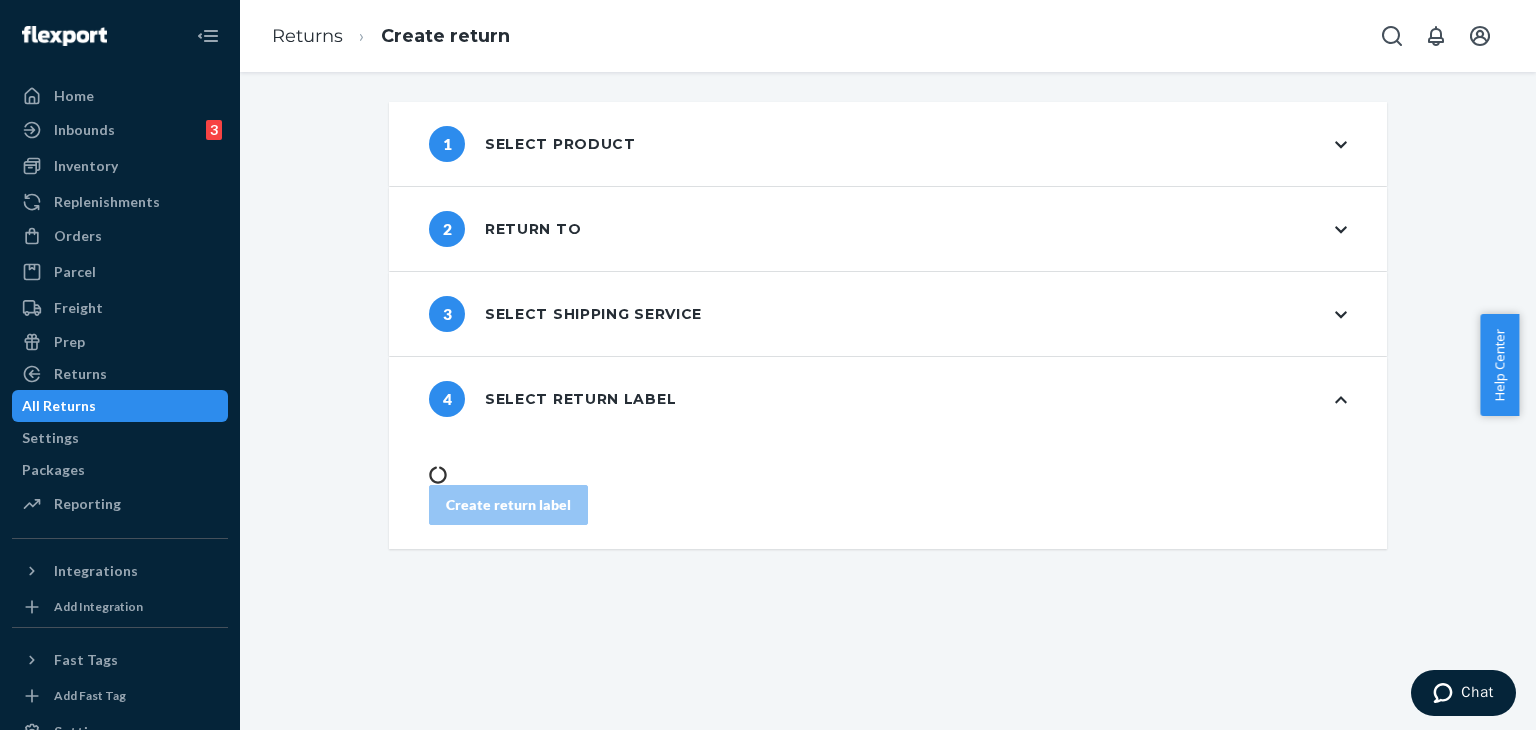 scroll, scrollTop: 0, scrollLeft: 0, axis: both 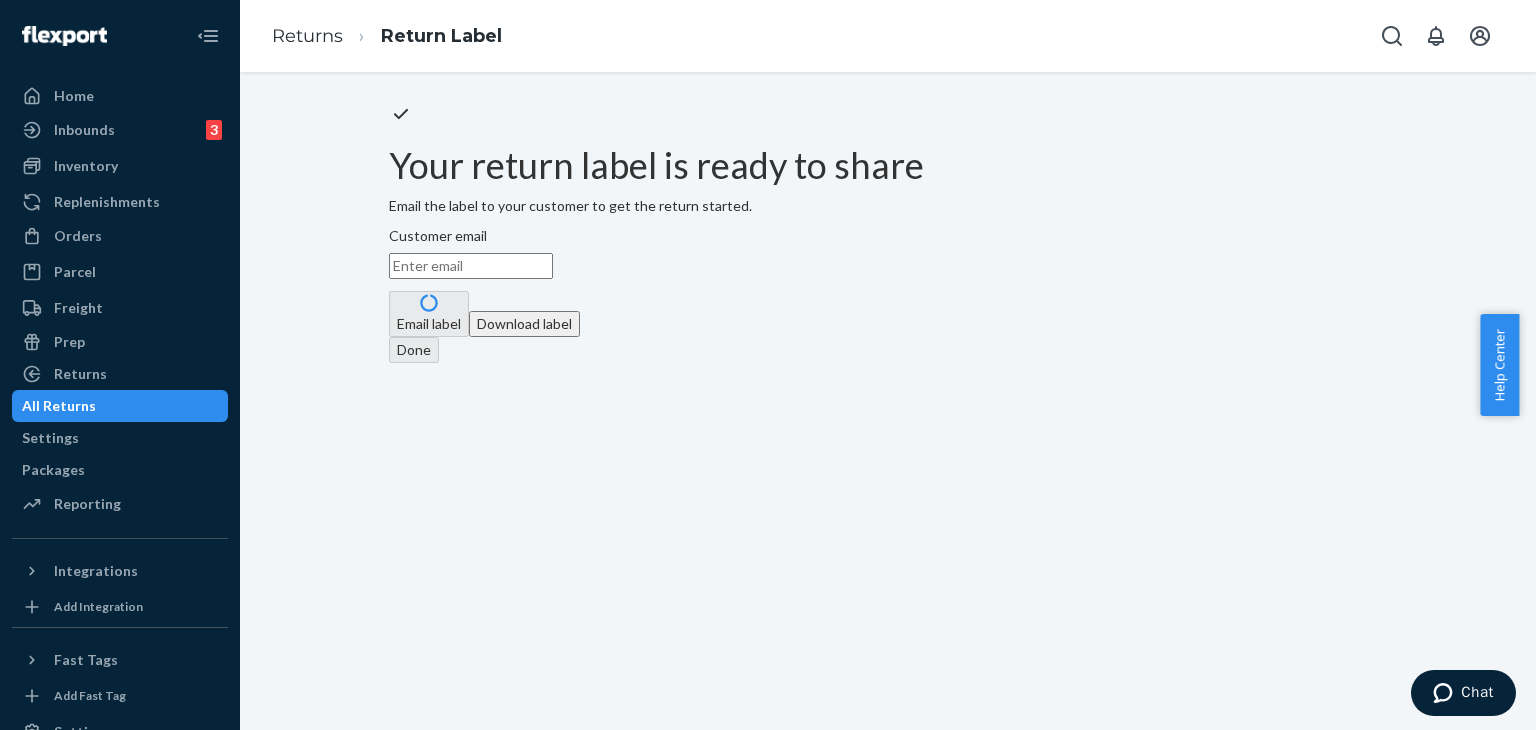 click on "Customer email Email label Download label" at bounding box center [888, 281] 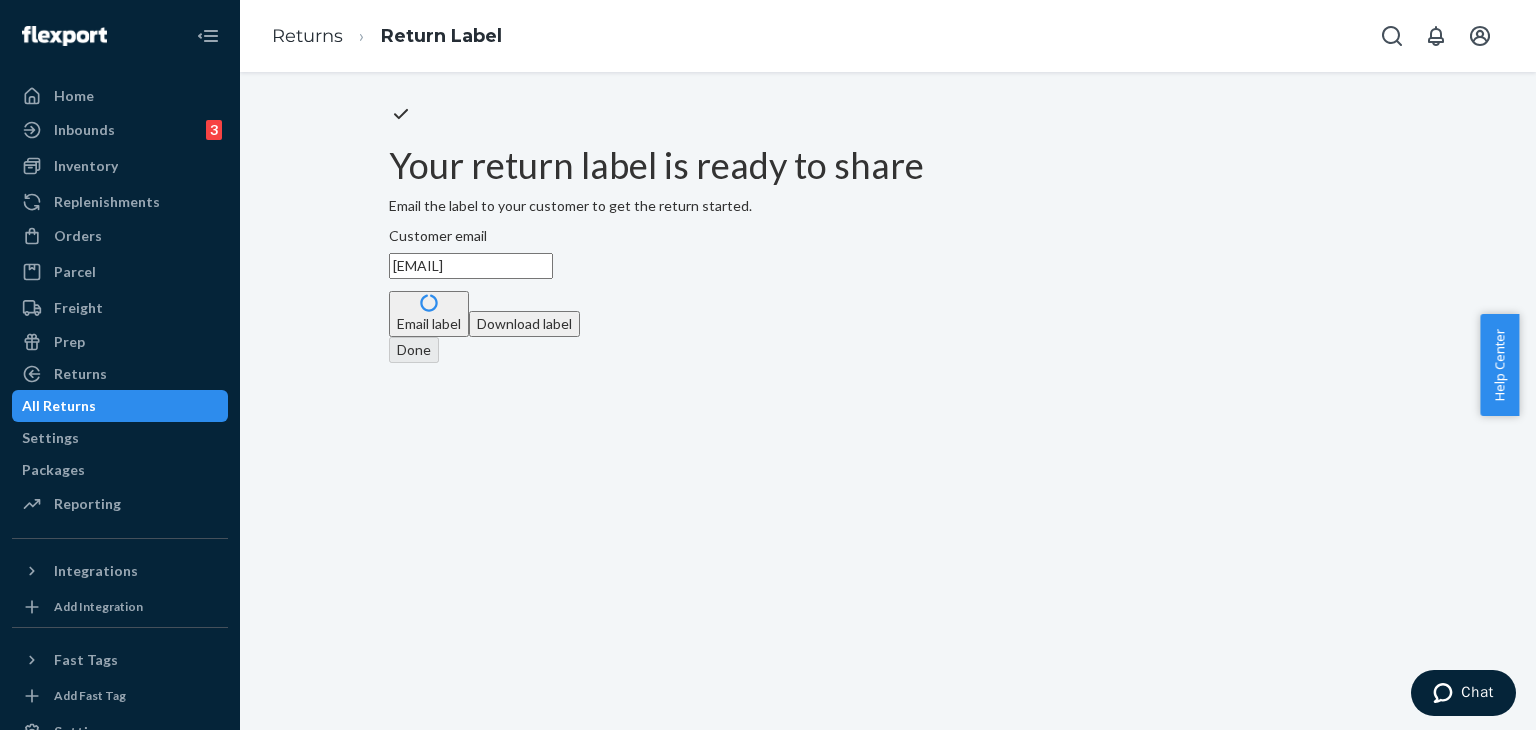 type on "[EMAIL]" 